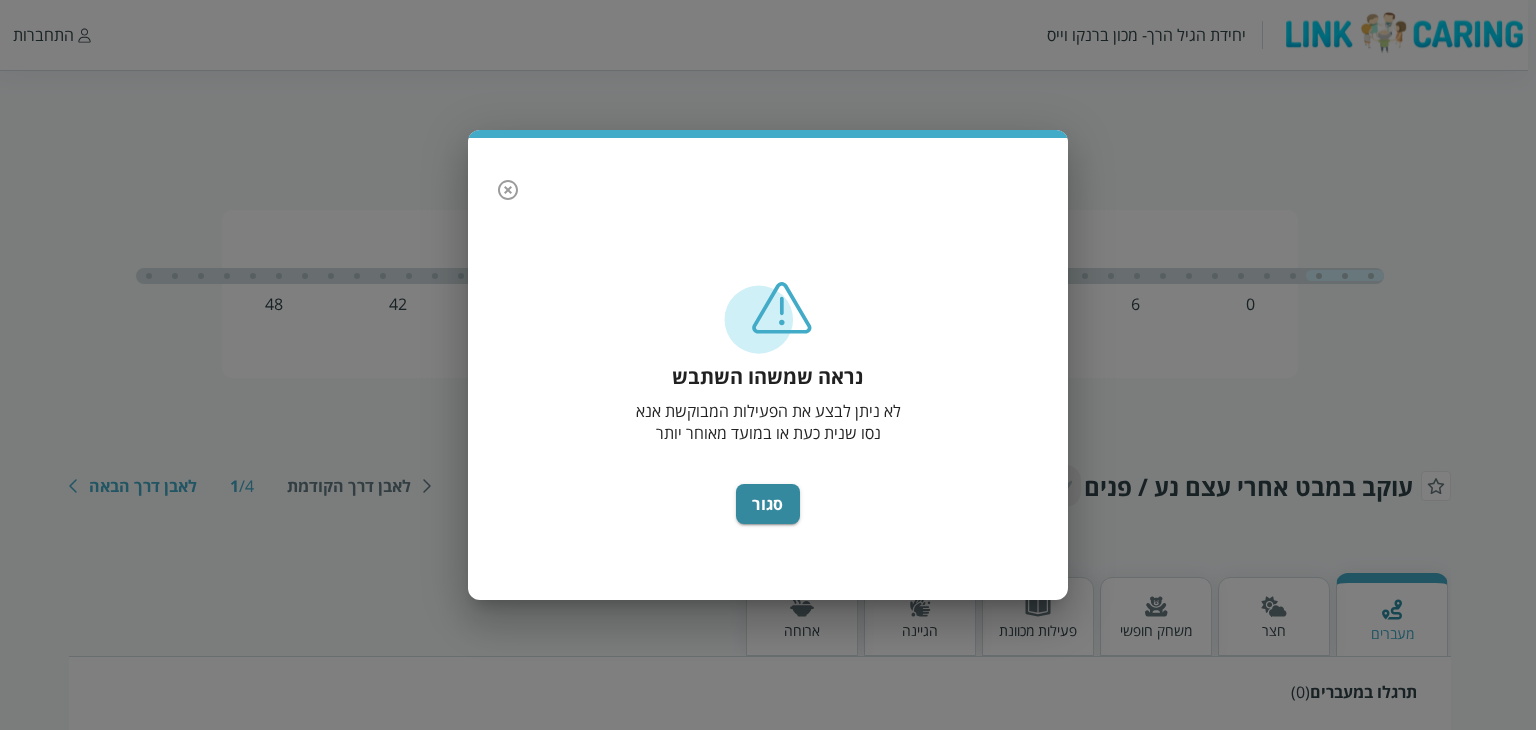 scroll, scrollTop: 0, scrollLeft: 0, axis: both 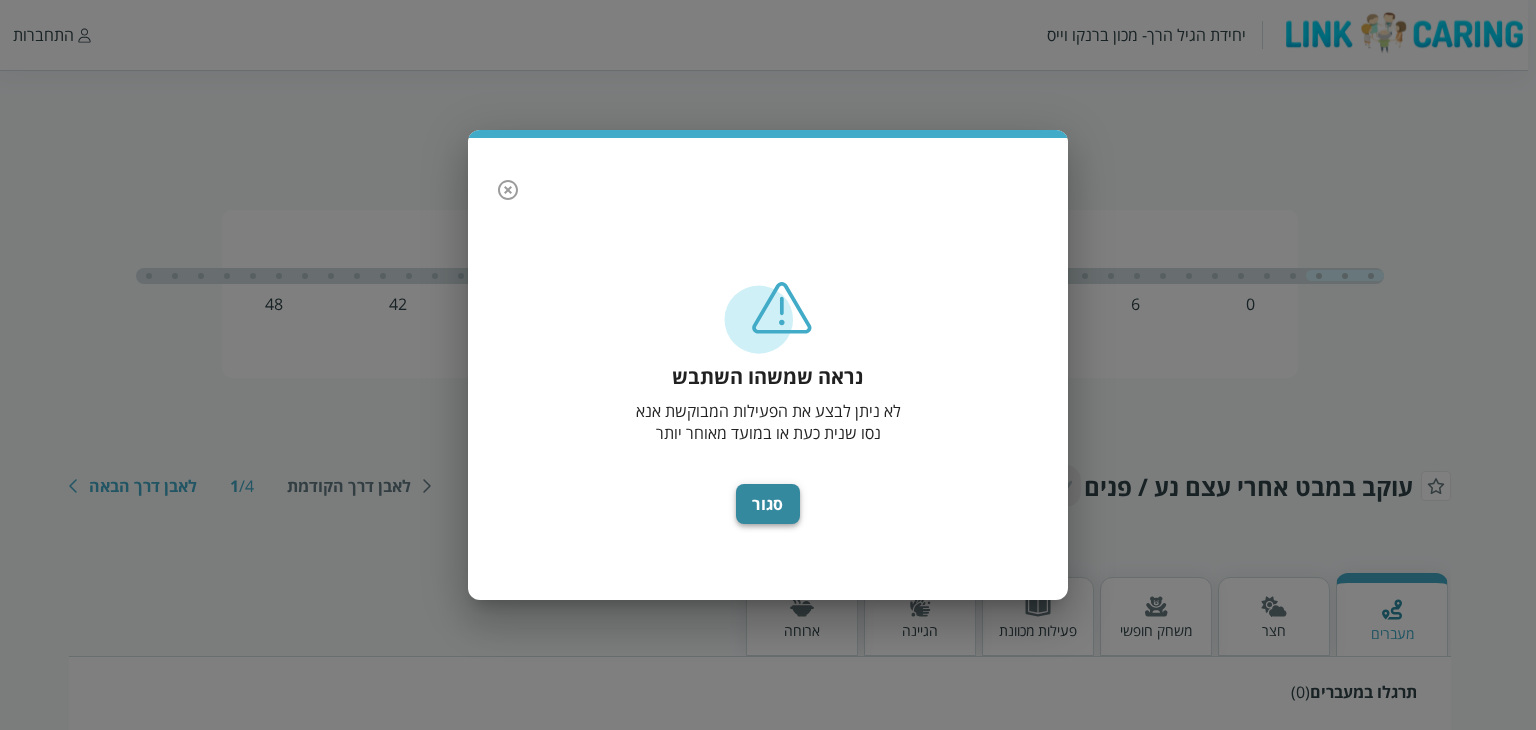 click on "סגור" at bounding box center [768, 504] 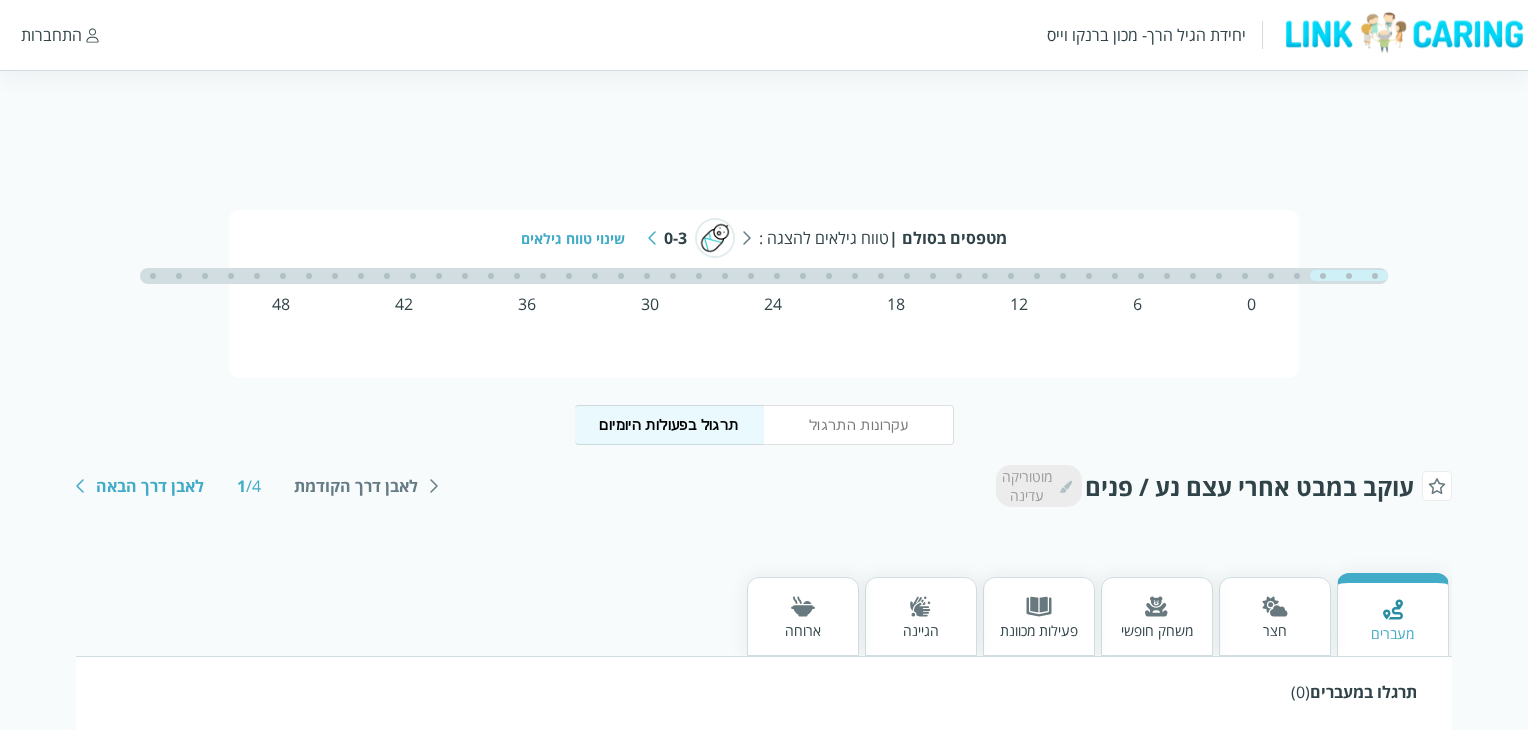 click on "התחברות" at bounding box center [51, 35] 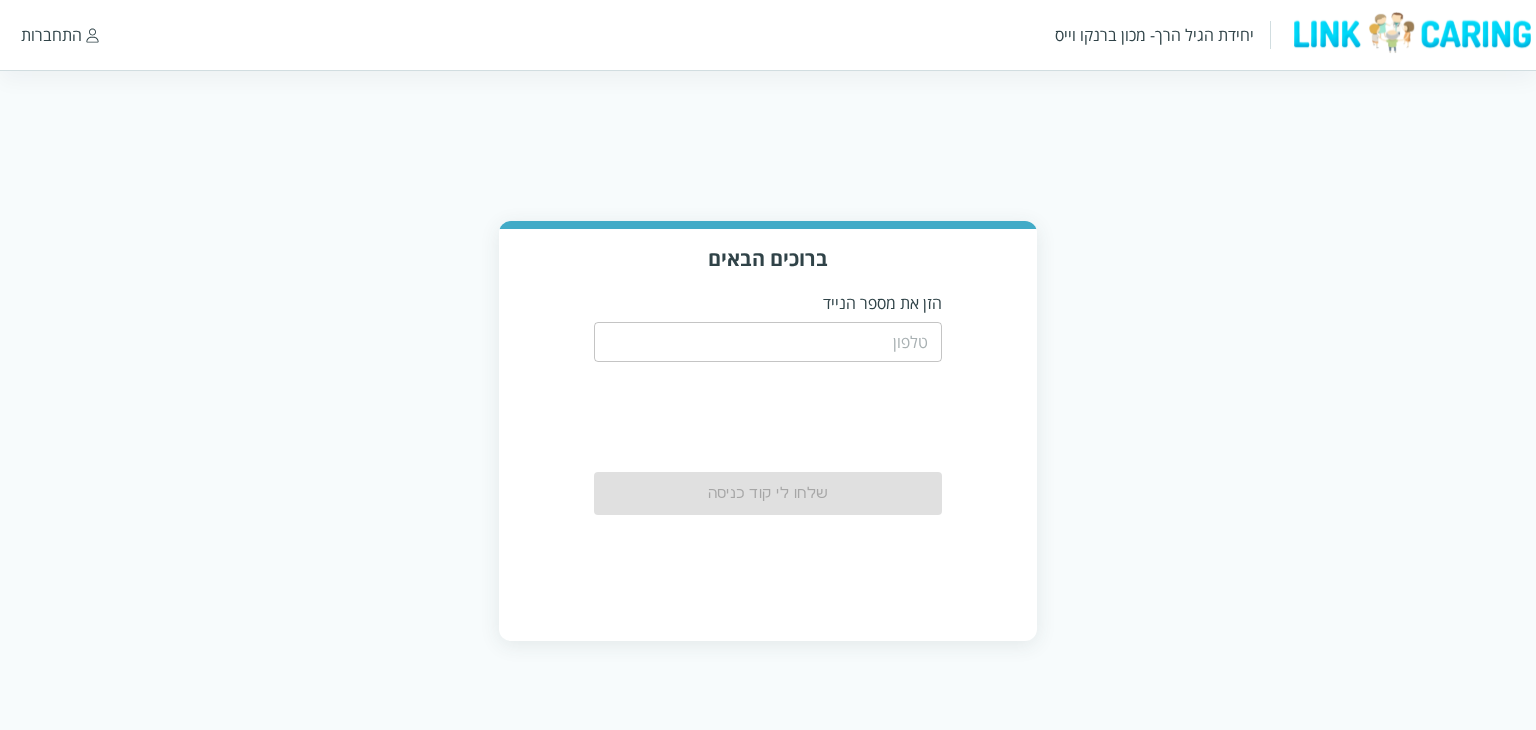 click at bounding box center [768, 342] 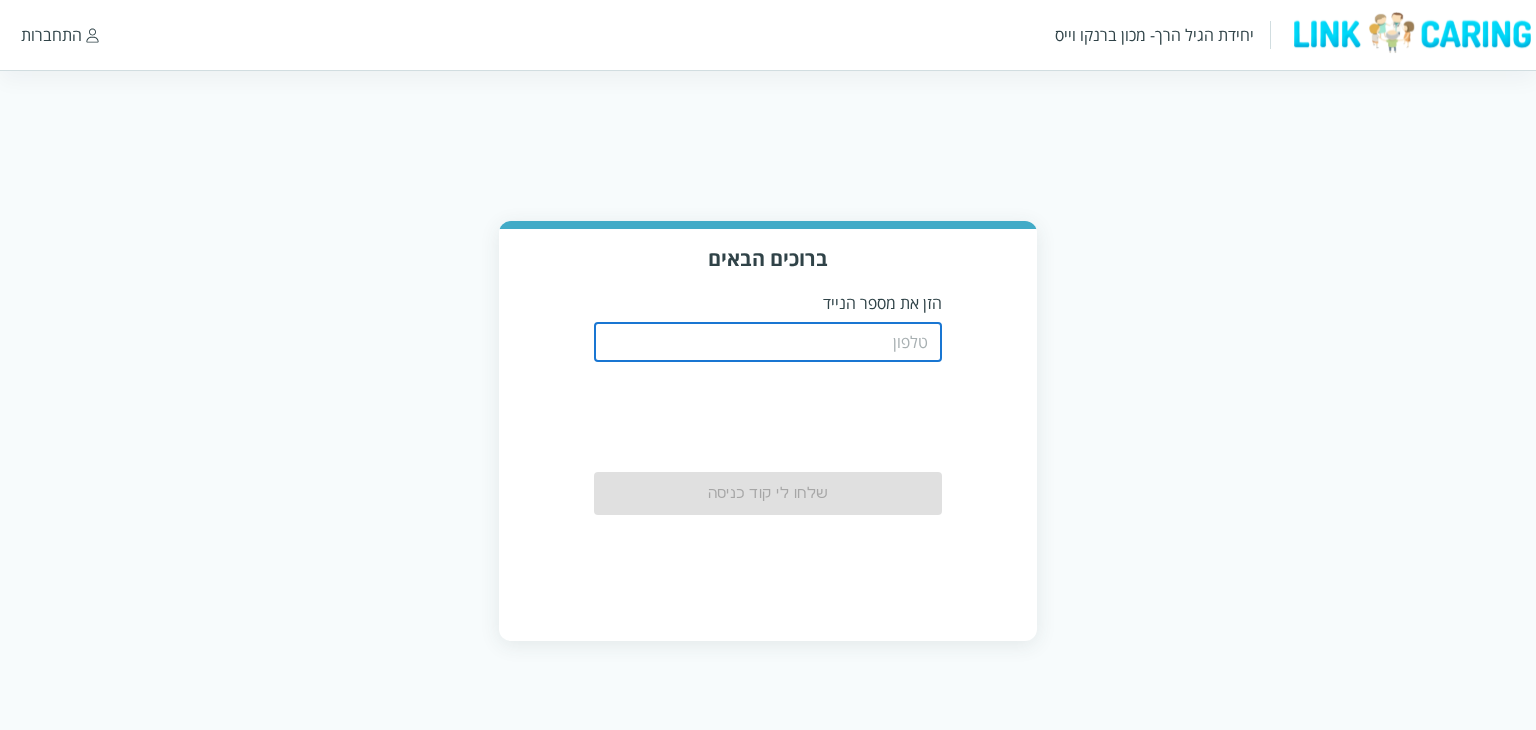type on "[PHONE]" 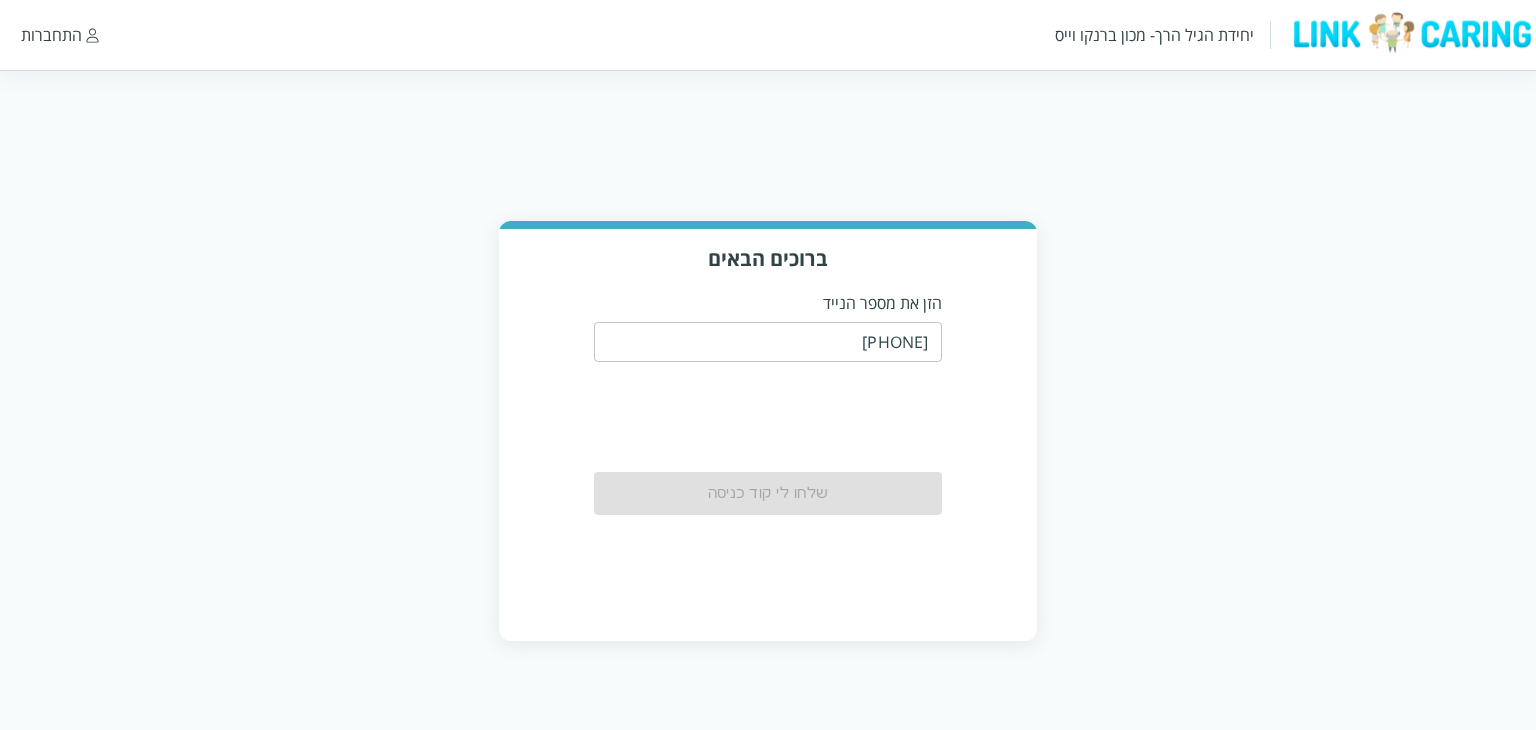 click on "שלחו לי קוד כניסה" at bounding box center [768, 493] 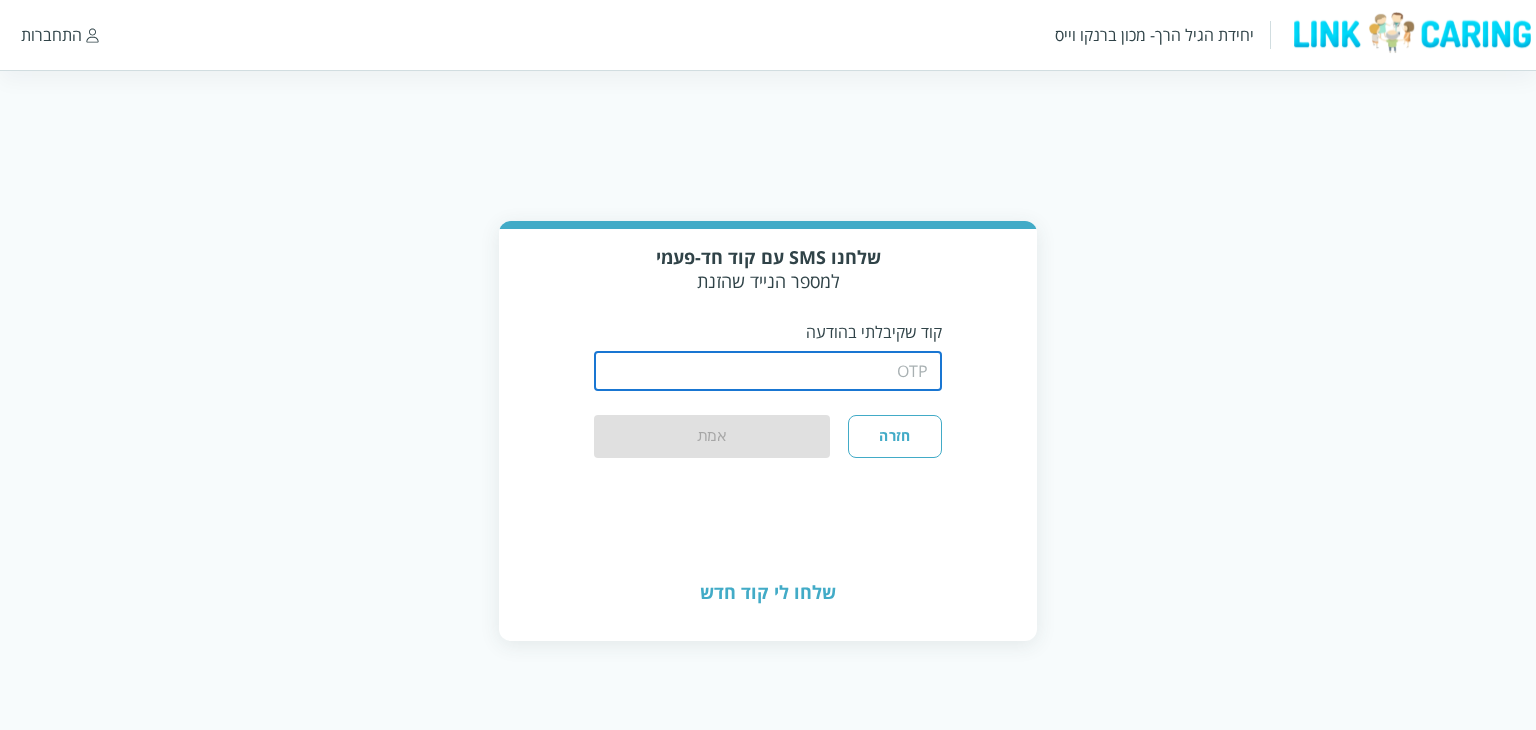 click at bounding box center [768, 371] 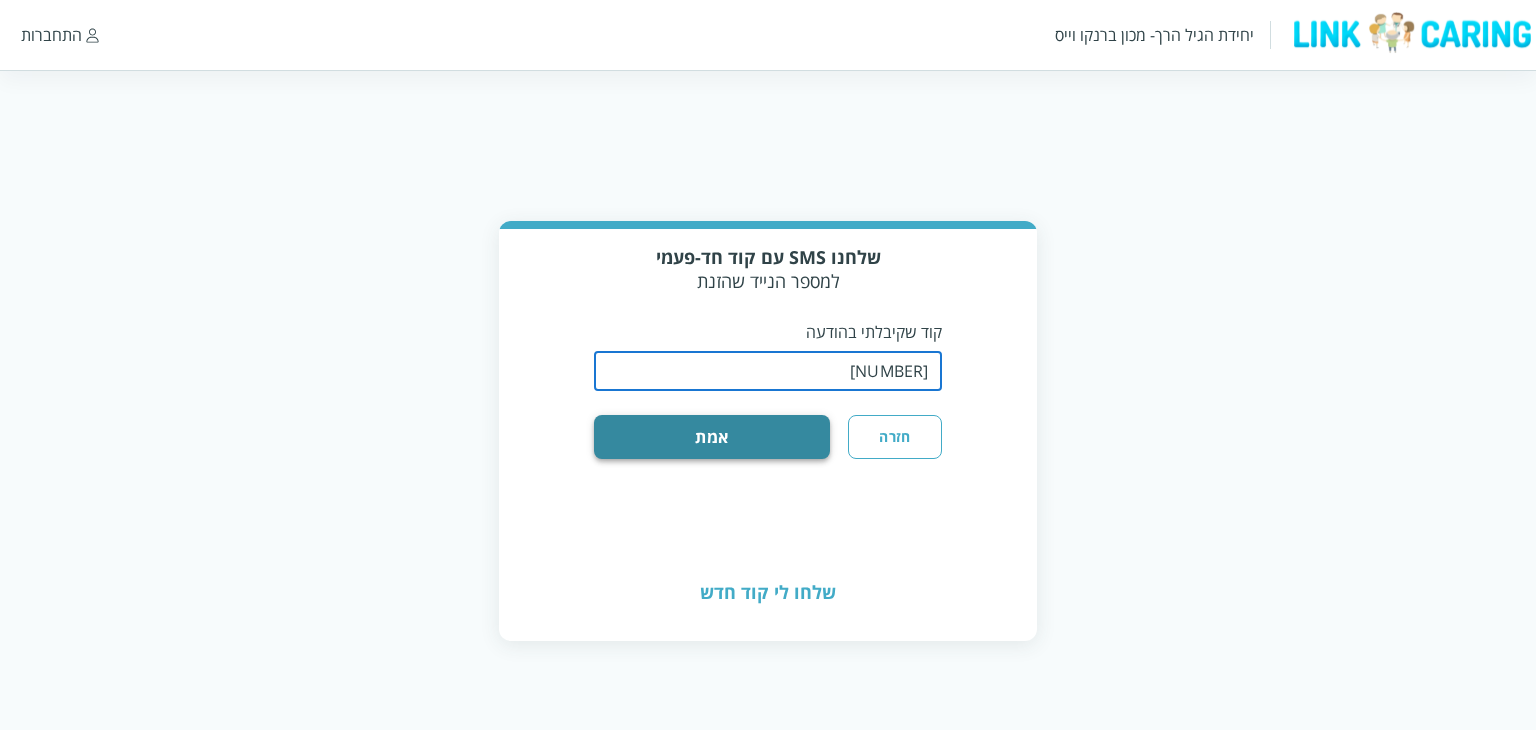 click on "אמת" at bounding box center (712, 437) 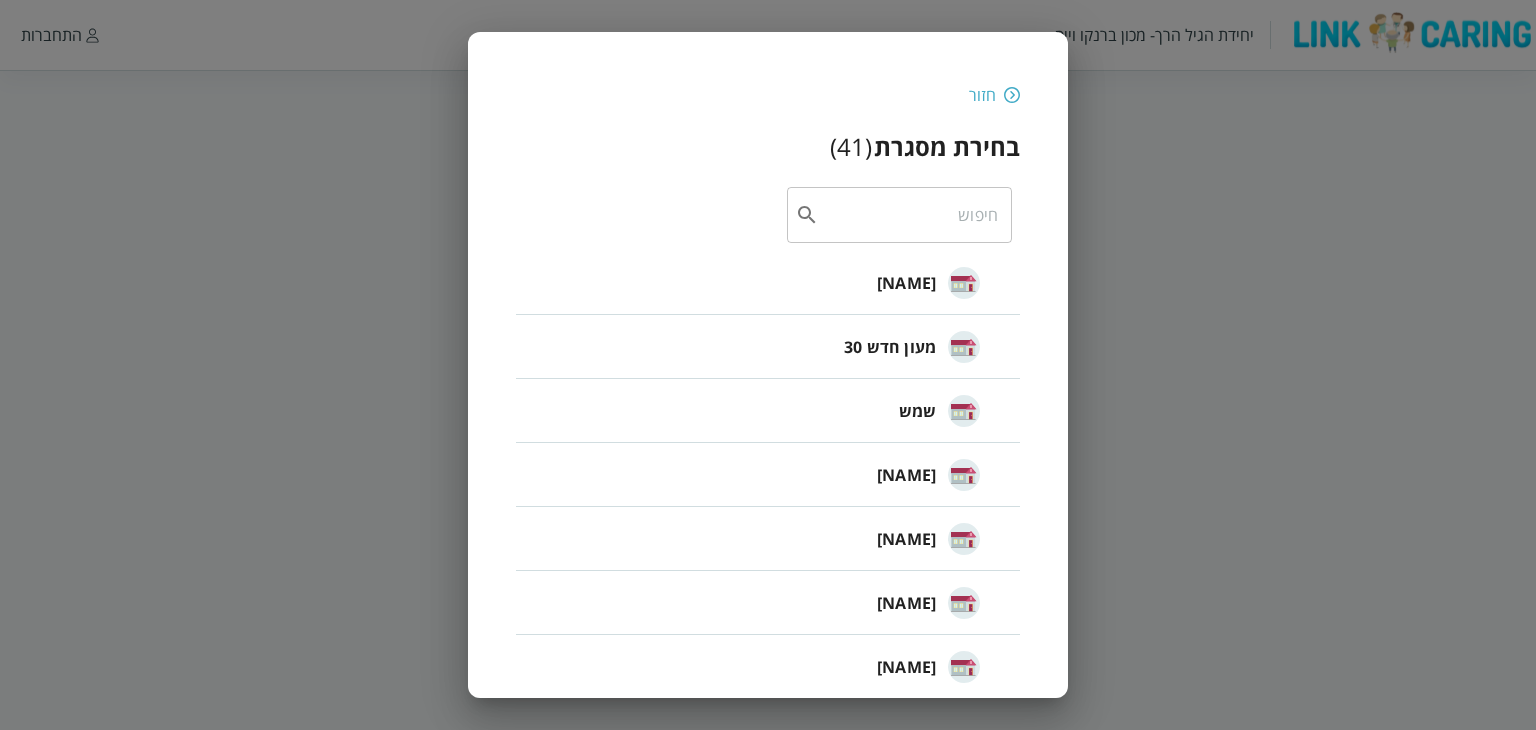 click on "[NAME]" at bounding box center [906, 283] 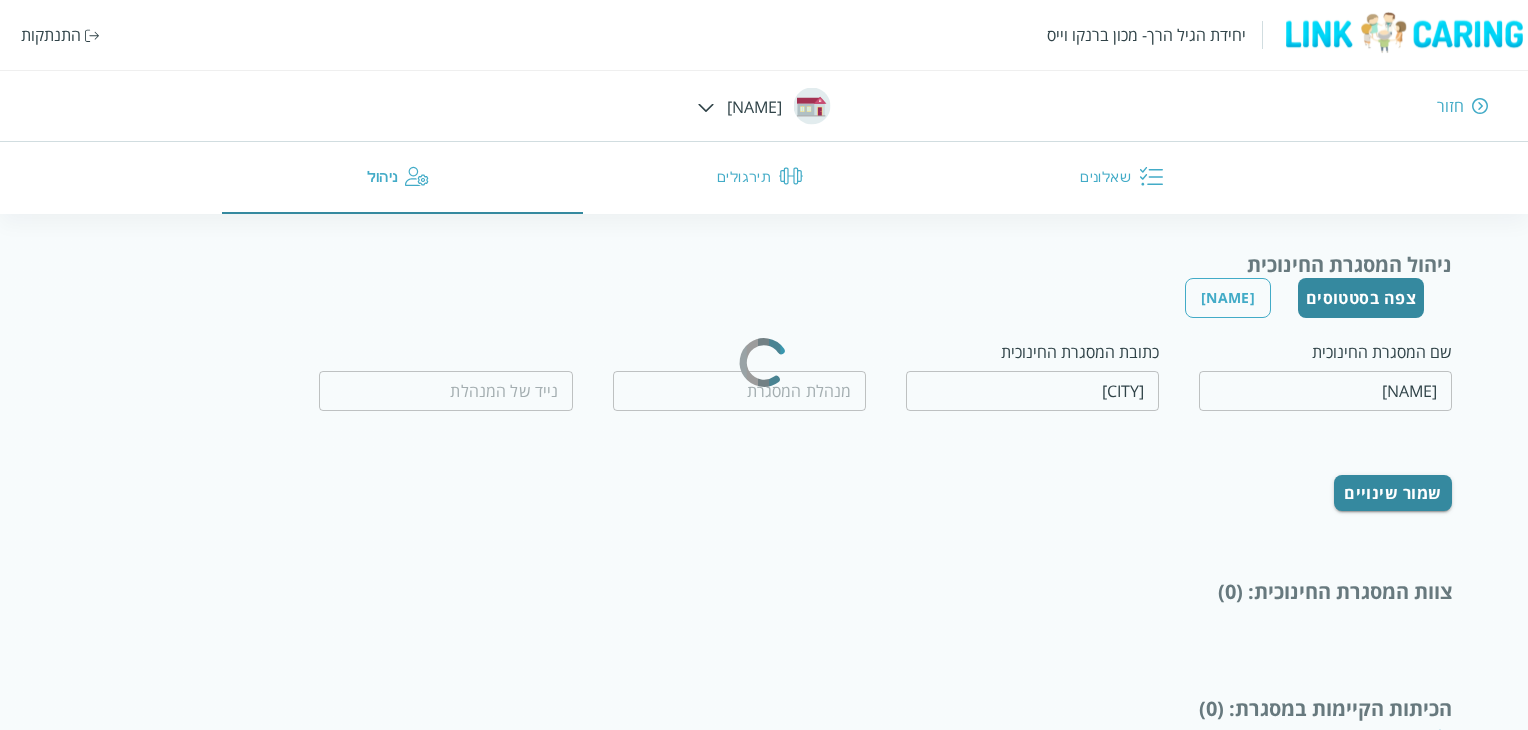type on "המנהלת שלנו" 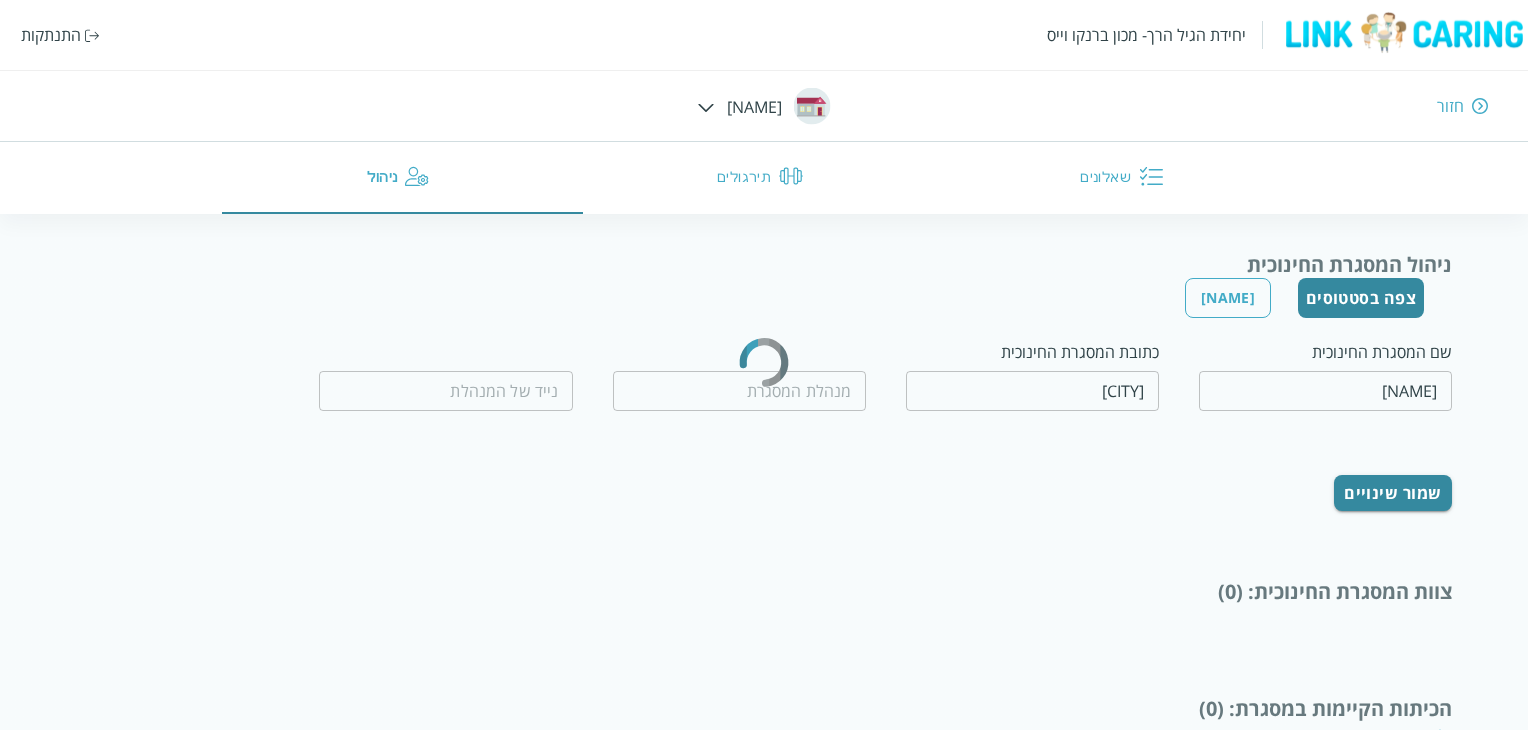 type on "[PHONE]" 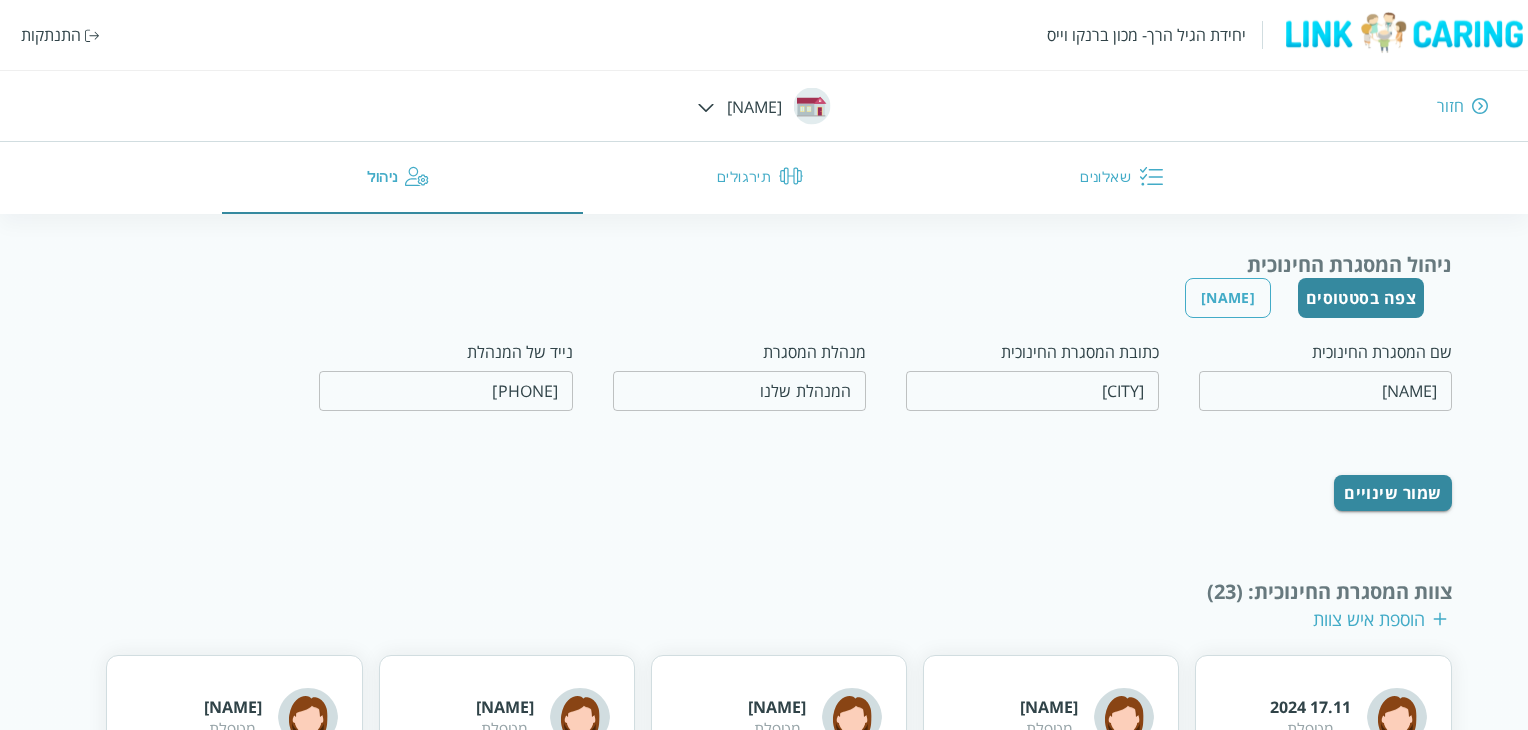 click on "תירגולים" at bounding box center (764, 178) 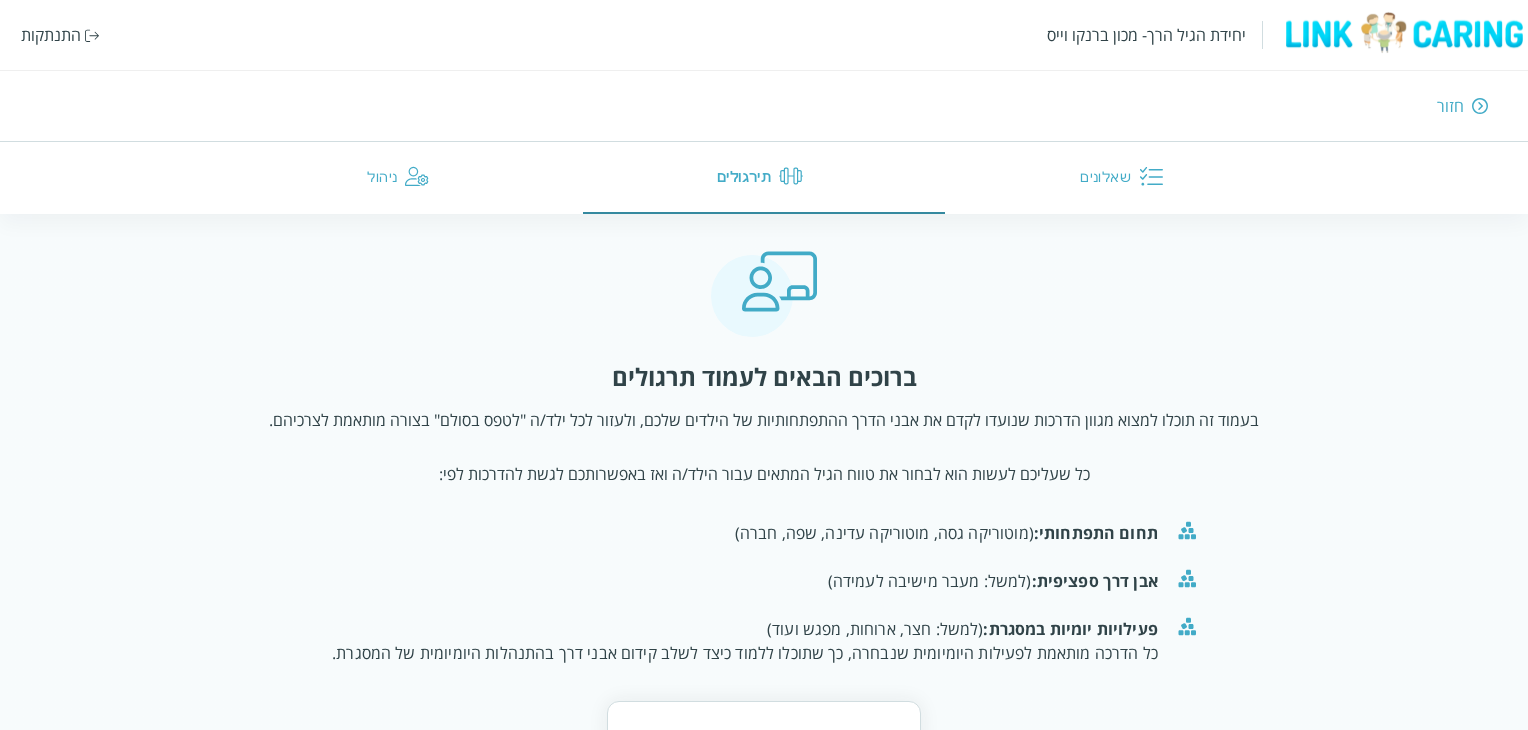 click on "התנתקות" at bounding box center (51, 35) 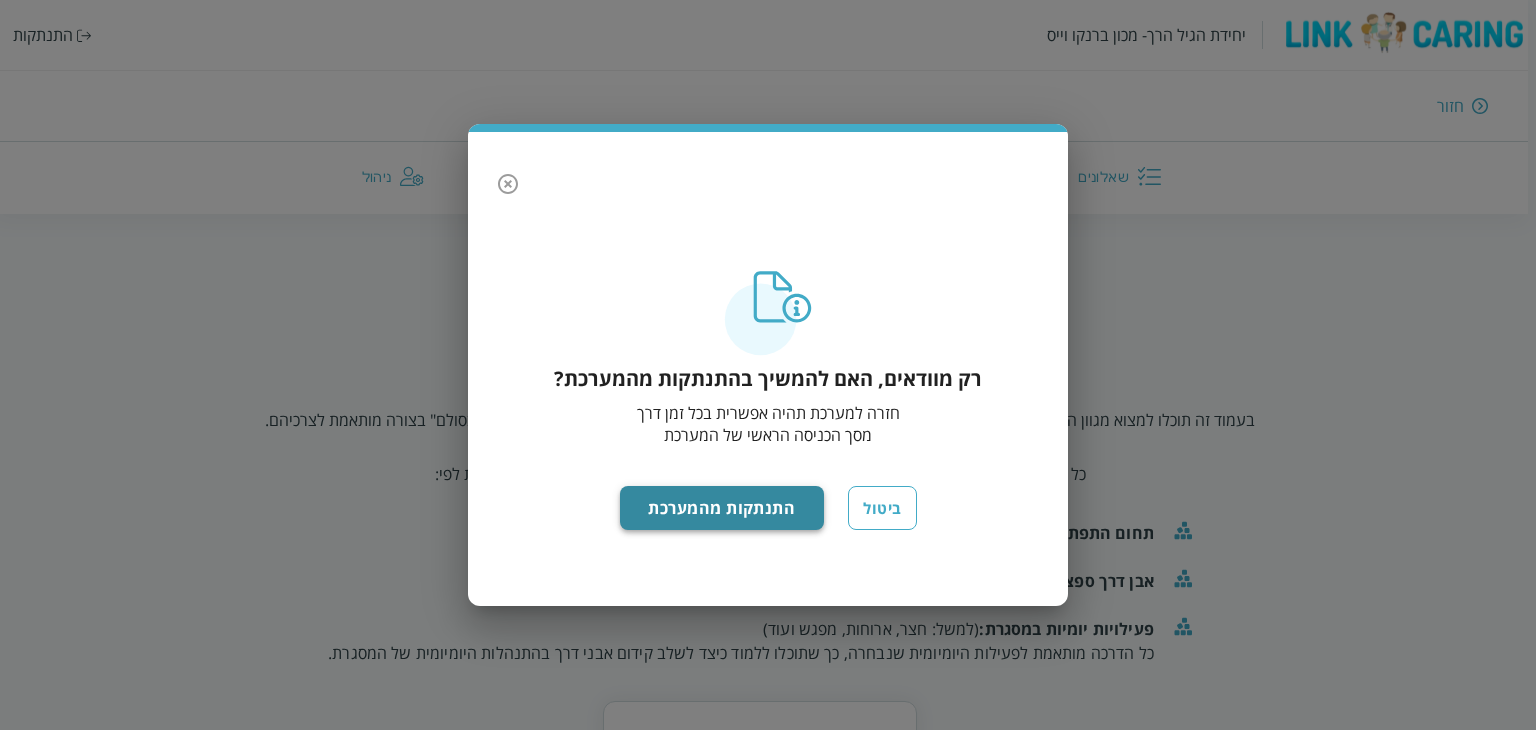 click on "התנתקות מהמערכת" at bounding box center (722, 508) 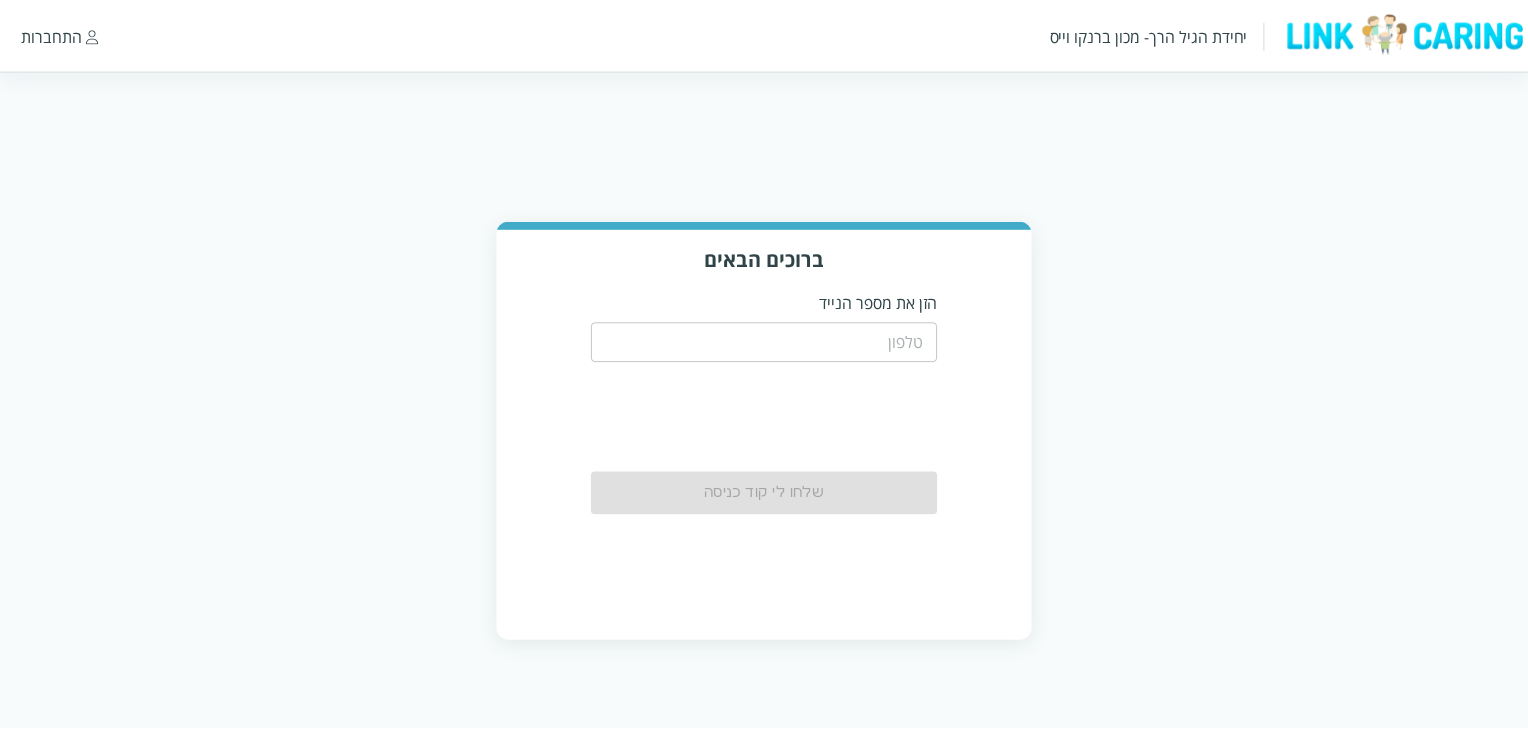 scroll, scrollTop: 0, scrollLeft: 0, axis: both 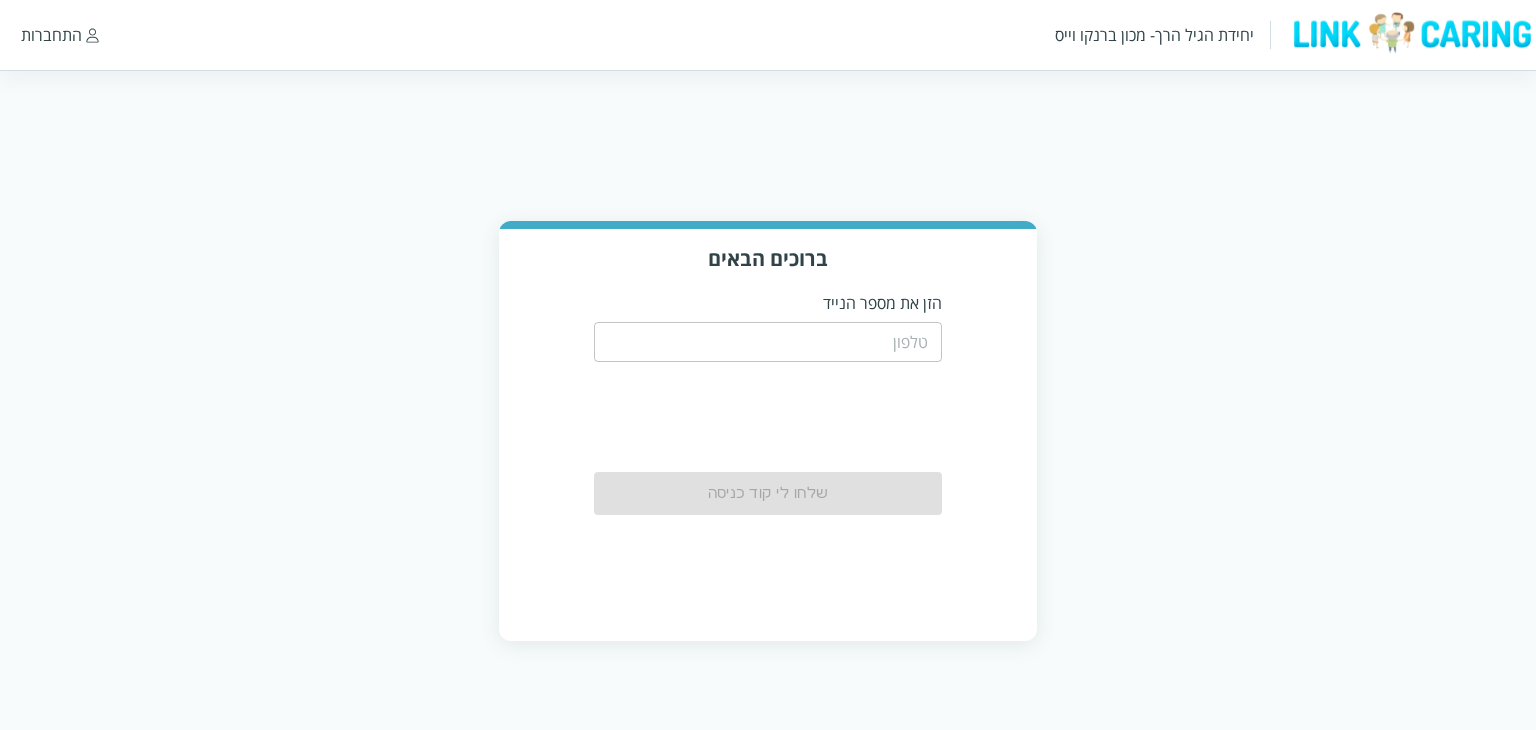 click at bounding box center (768, 342) 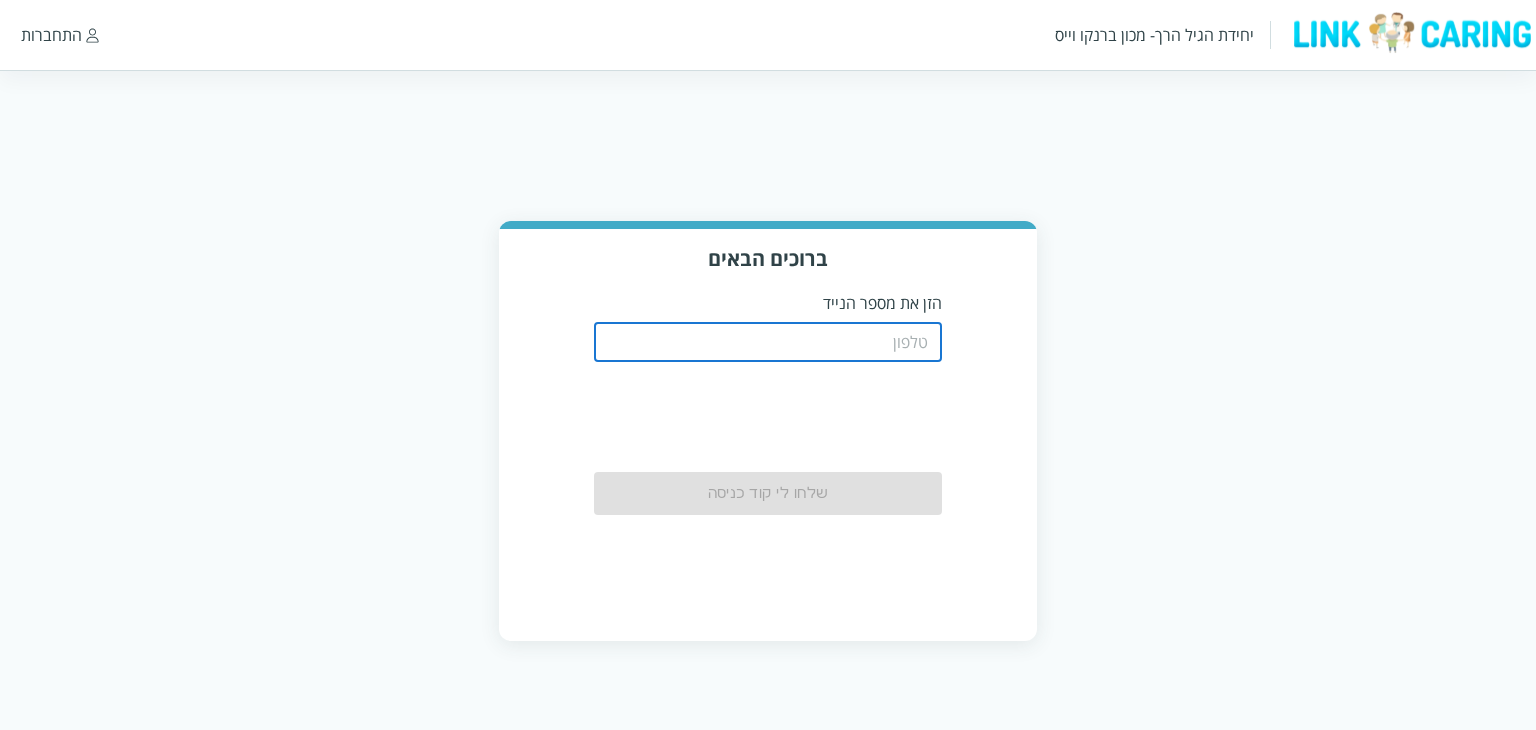 type on "0587811111" 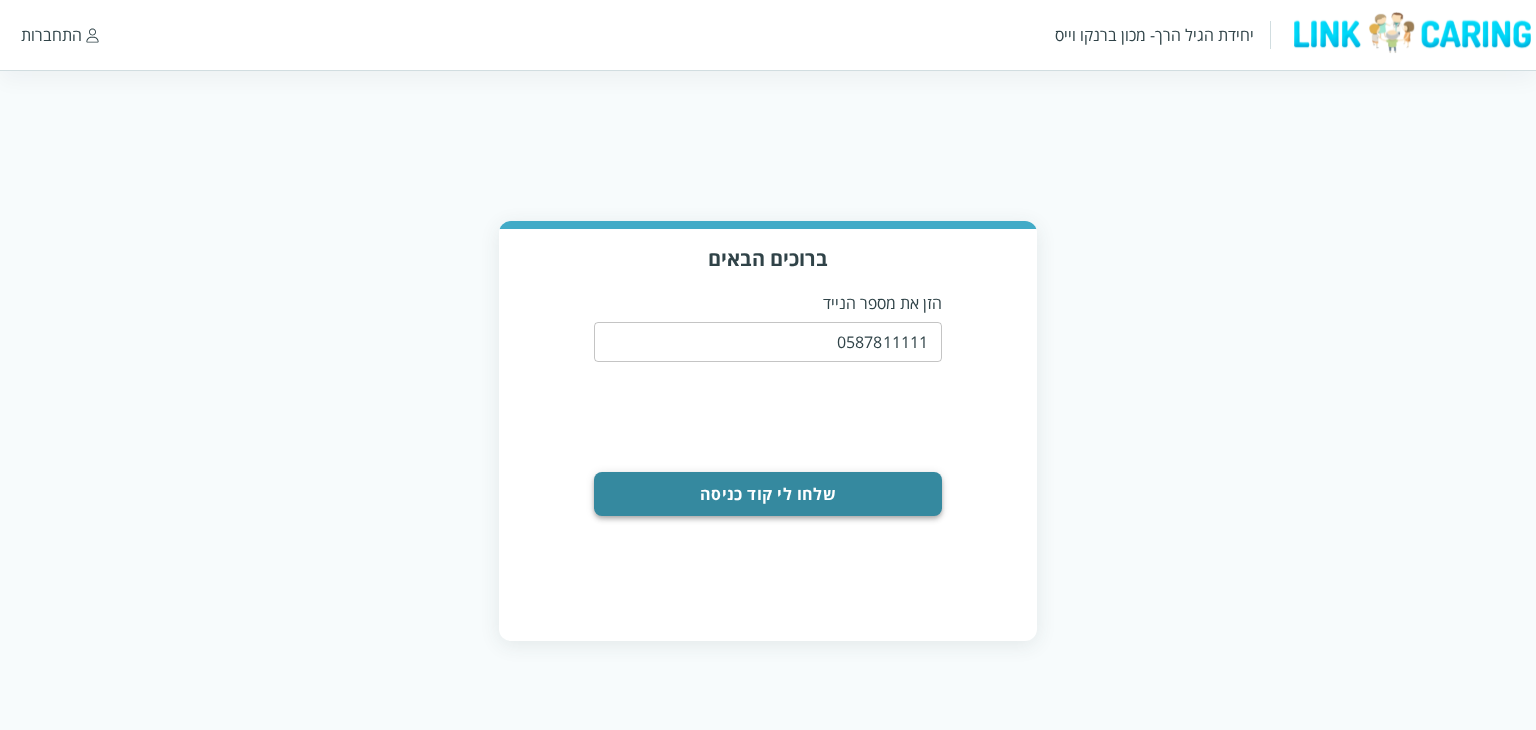 click on "שלחו לי קוד כניסה" at bounding box center (768, 494) 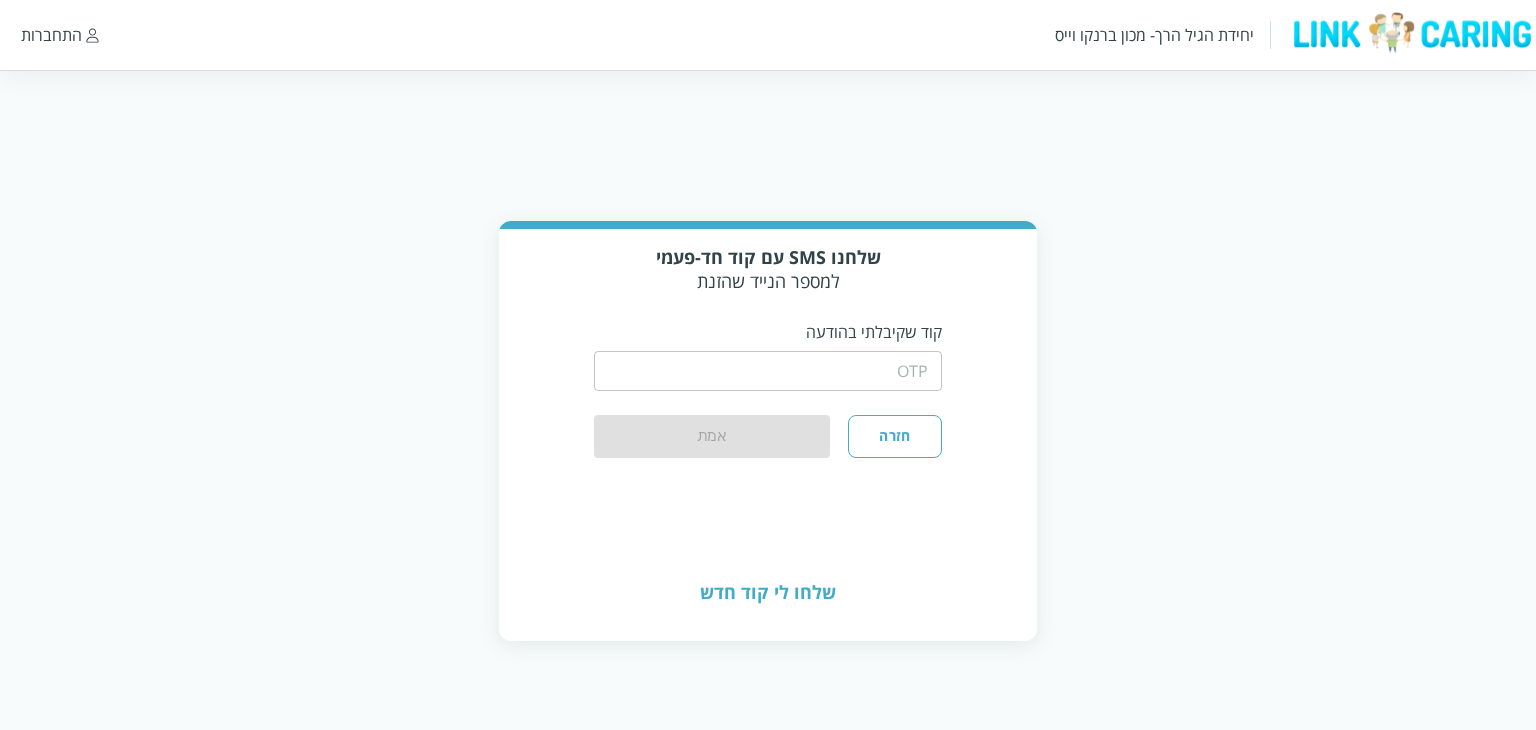 click at bounding box center (768, 371) 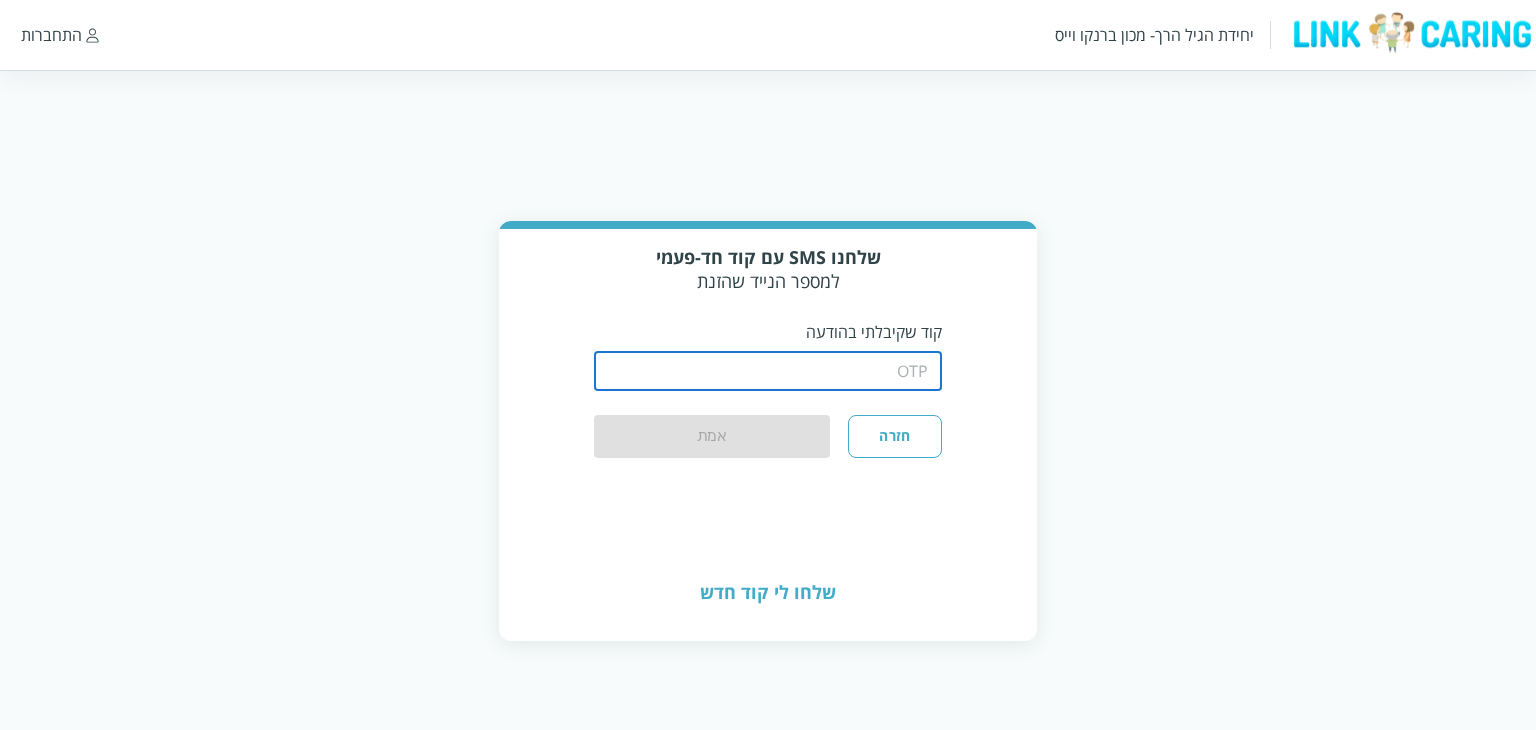 type on "1234" 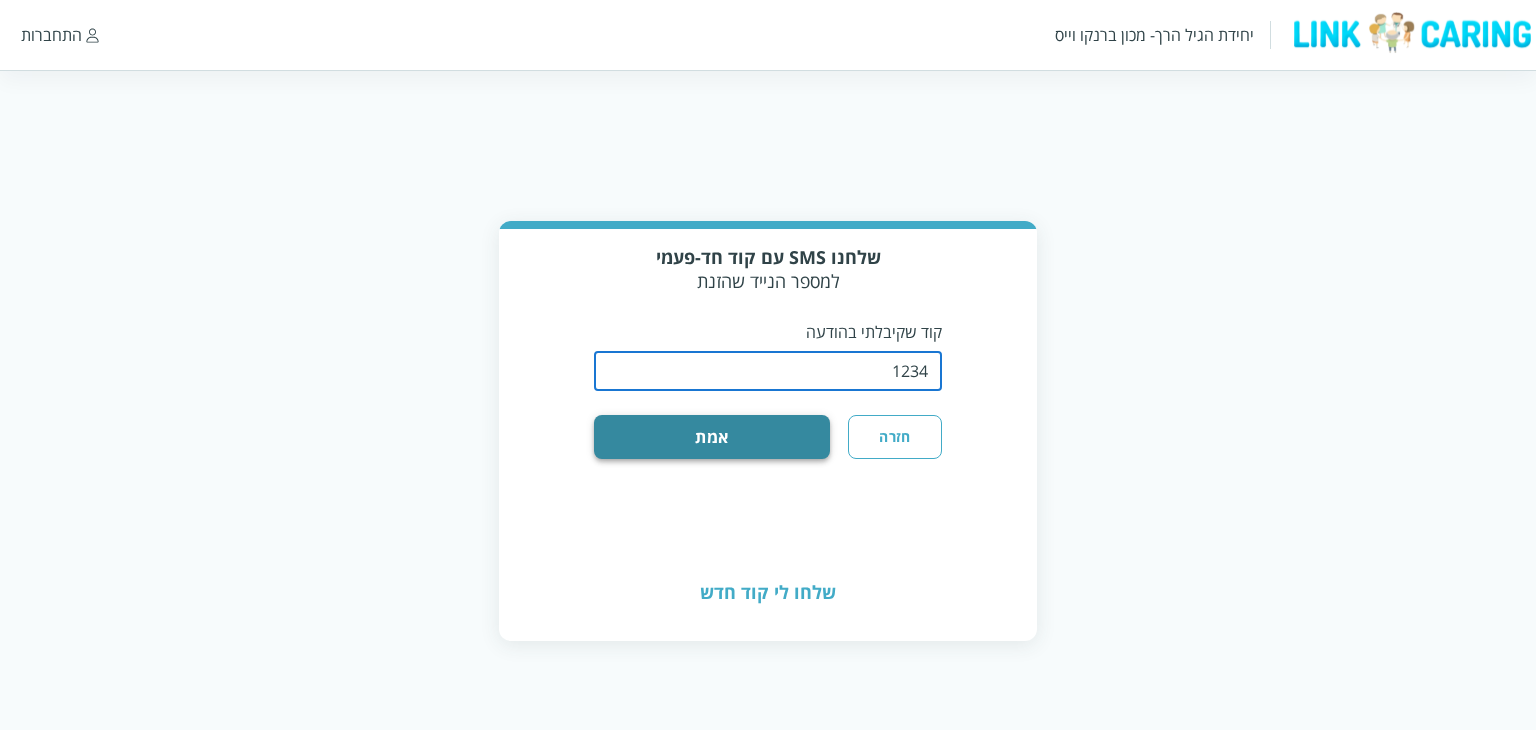 click on "אמת" at bounding box center (712, 437) 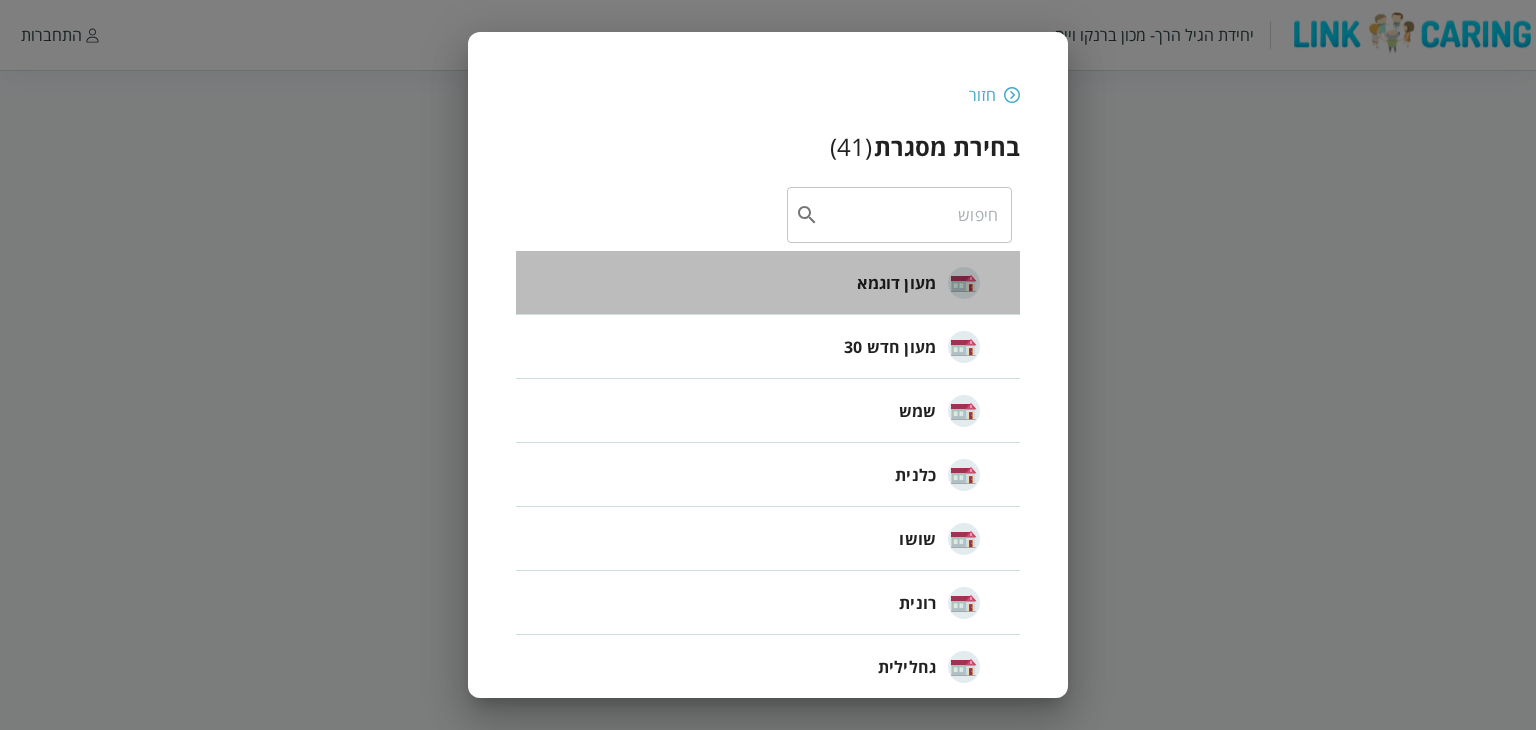 click on "מעון דוגמא" at bounding box center [896, 283] 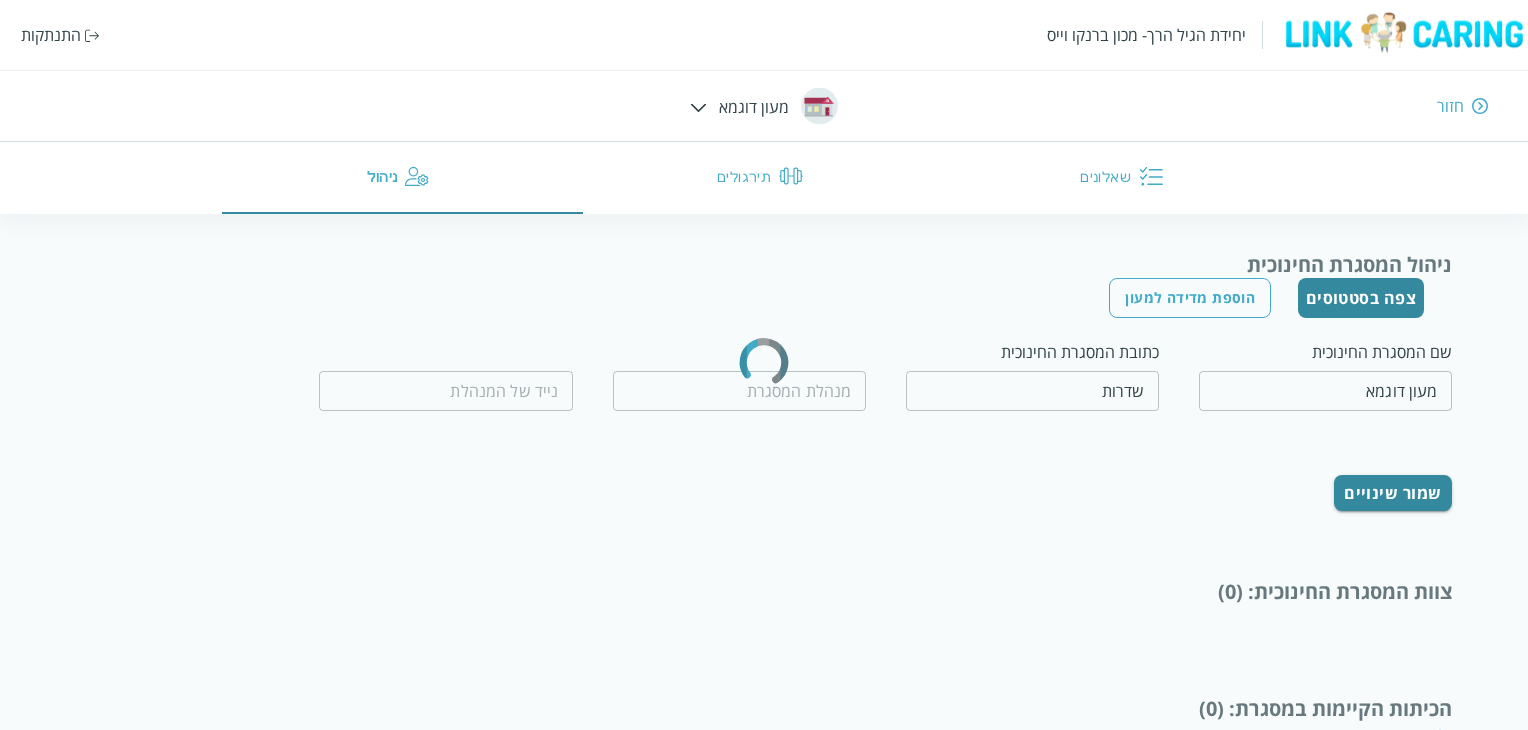 type on "המנהלת שלנו" 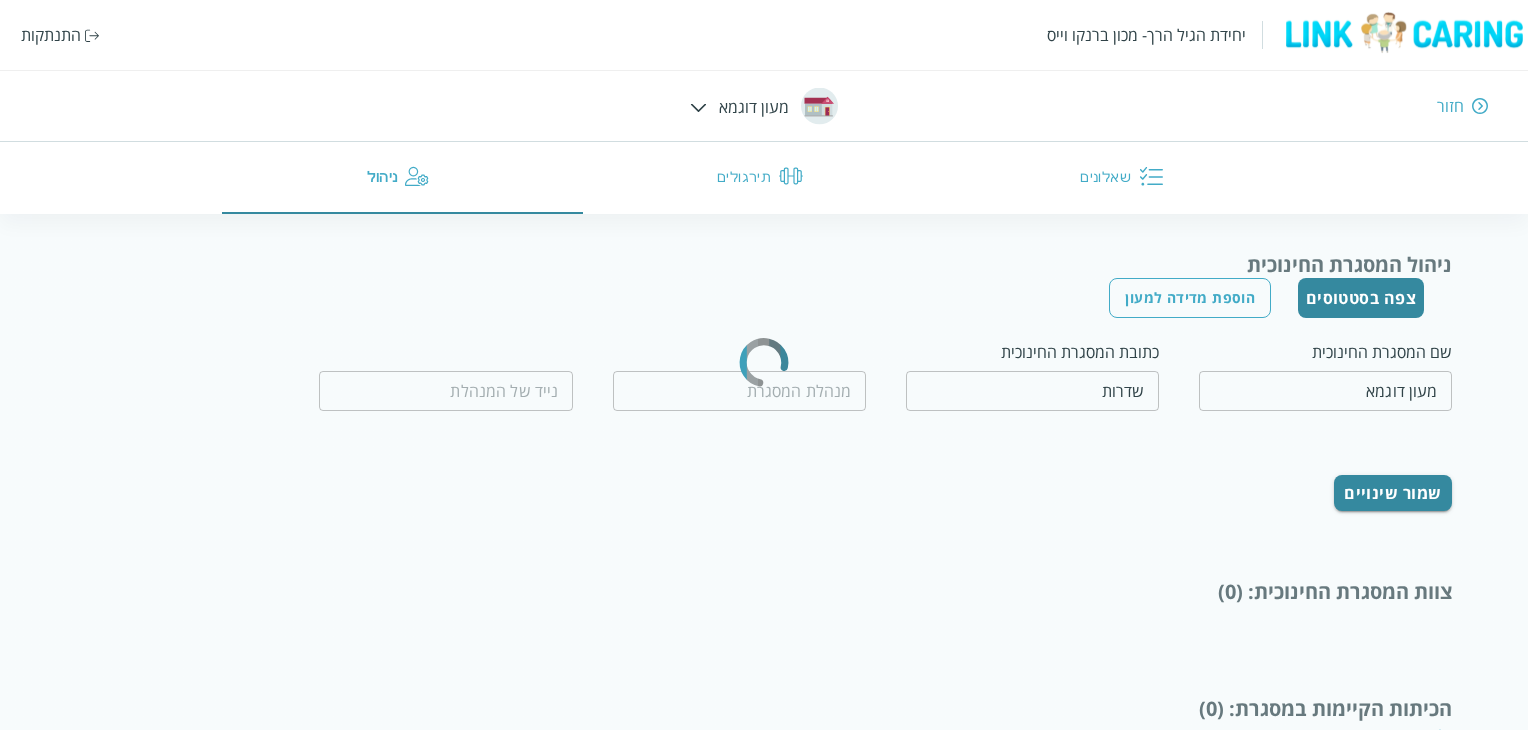 type on "0536363636" 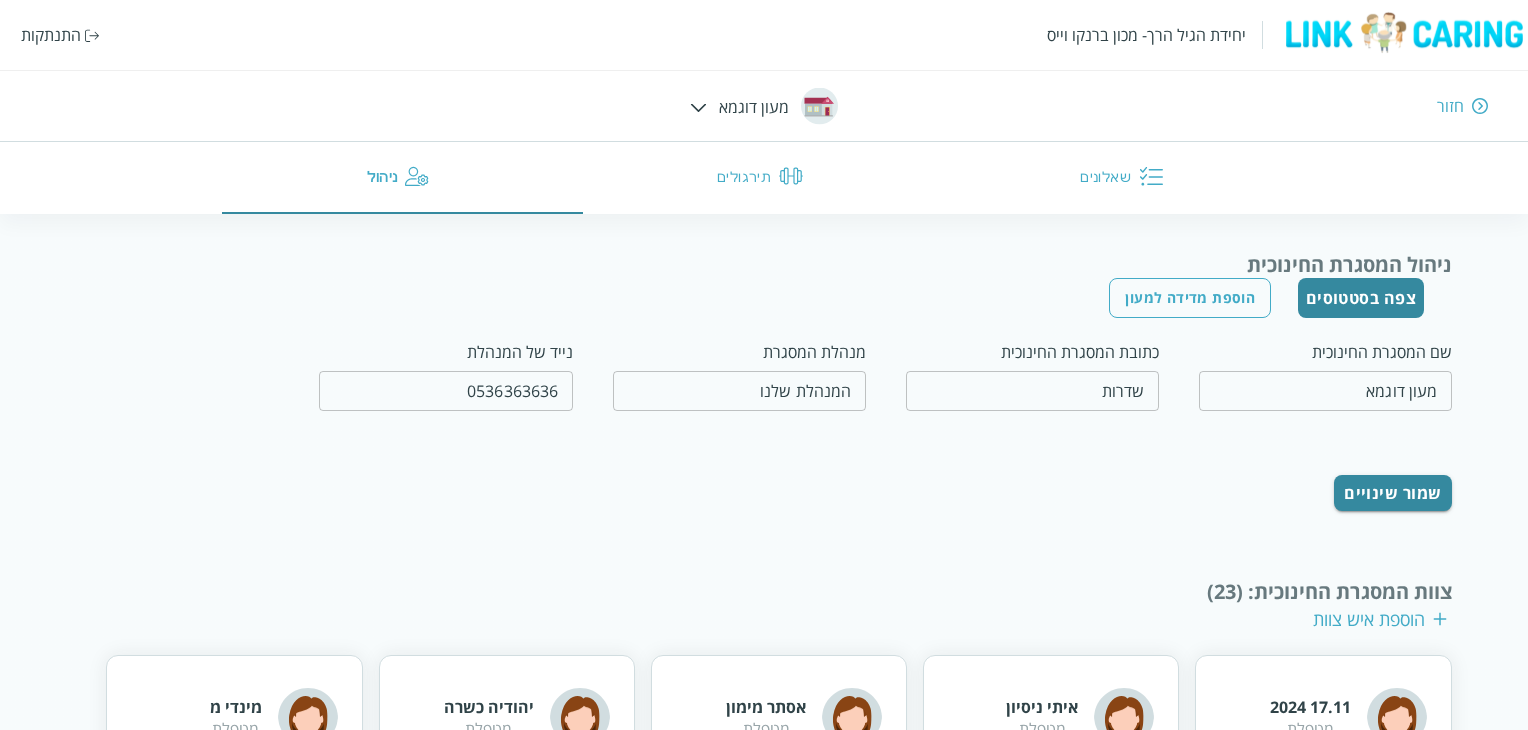 click on "תירגולים" at bounding box center [764, 178] 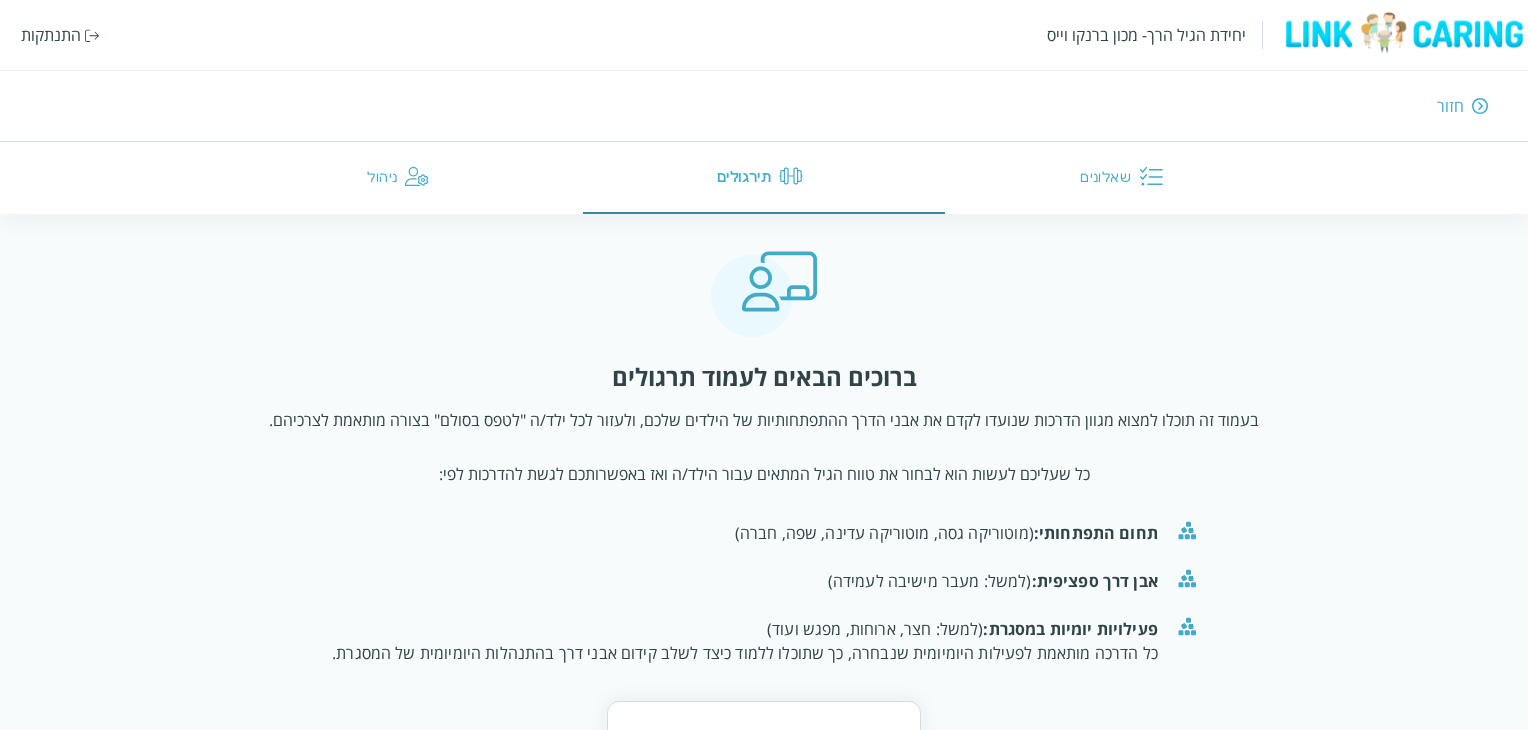 scroll, scrollTop: 136, scrollLeft: 0, axis: vertical 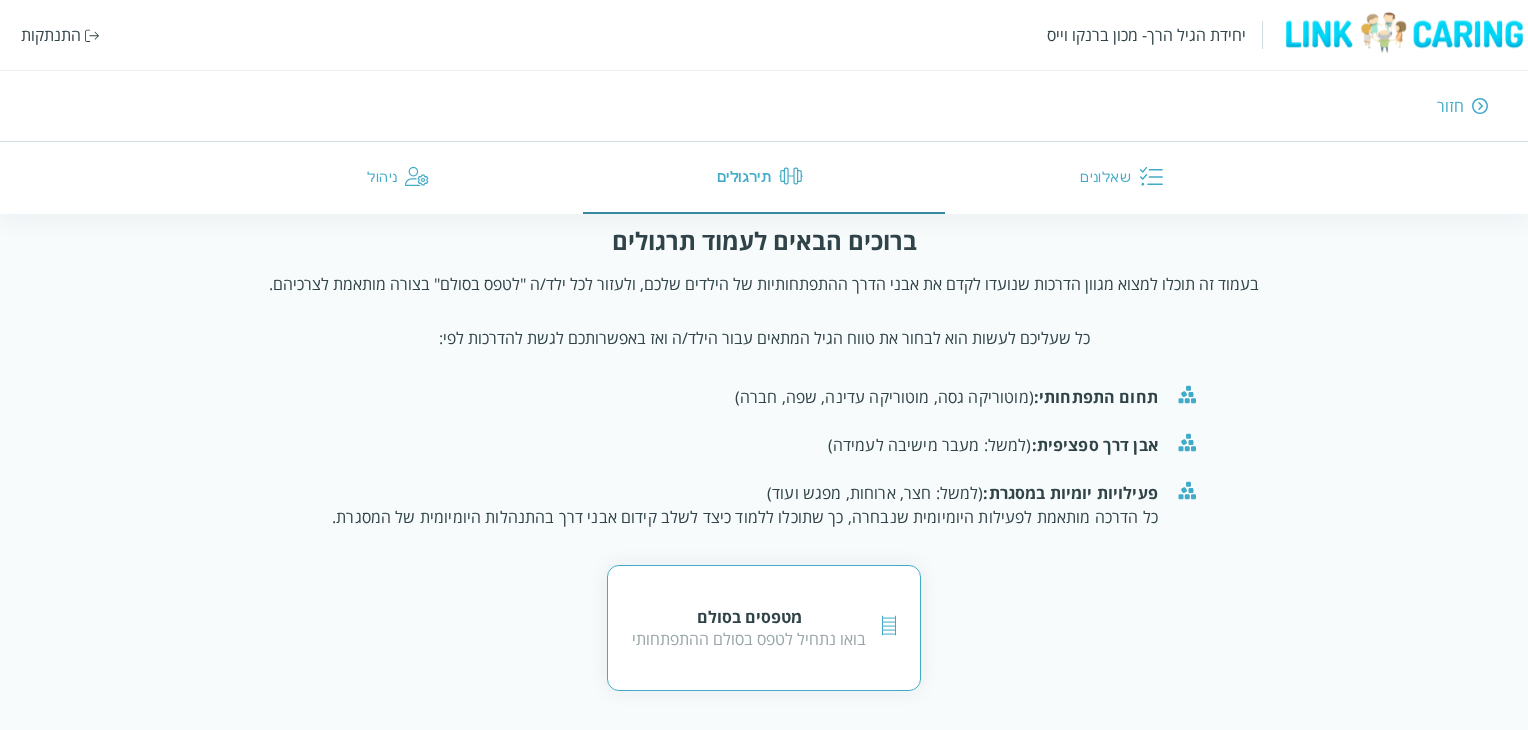 click on "מטפסים בסולם" at bounding box center [749, 617] 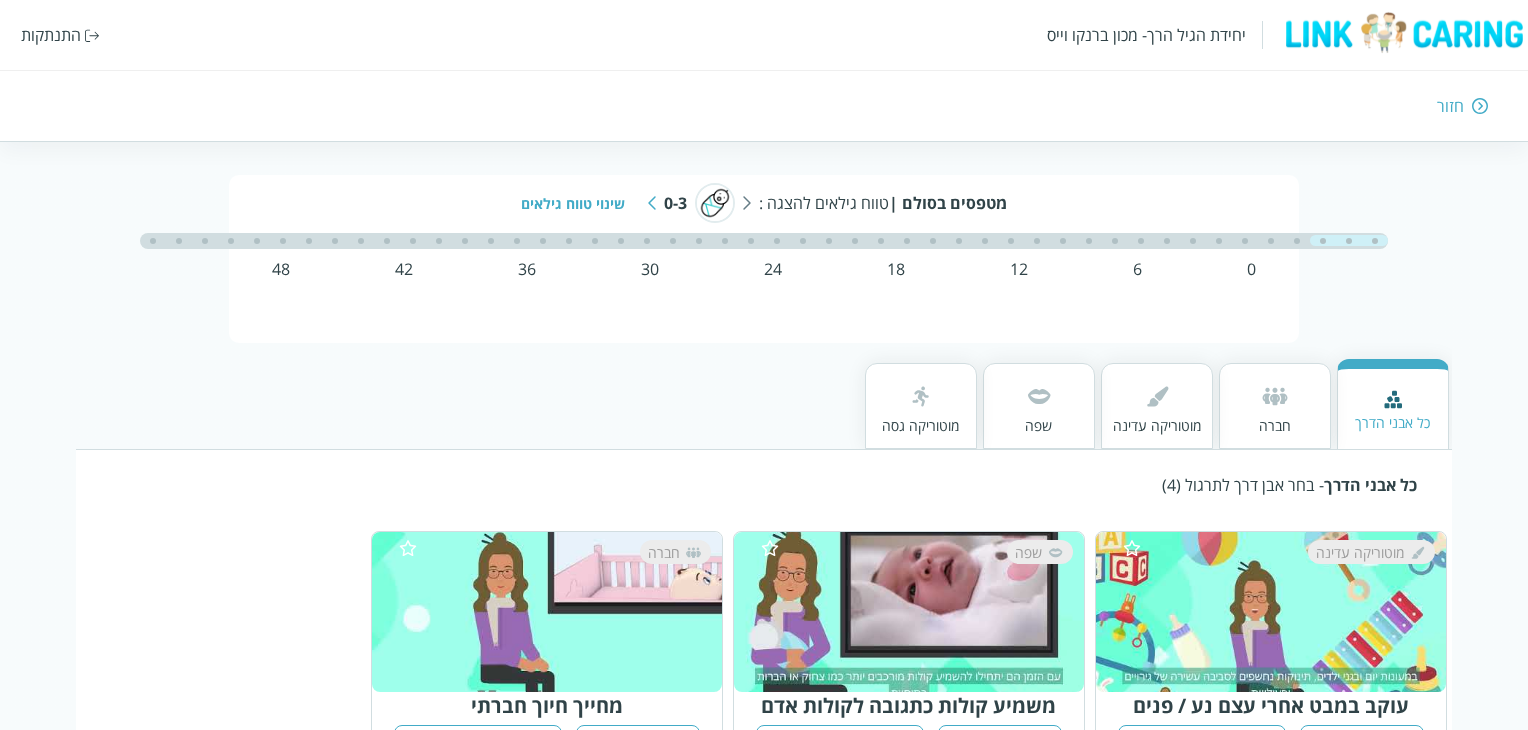 scroll, scrollTop: 0, scrollLeft: 0, axis: both 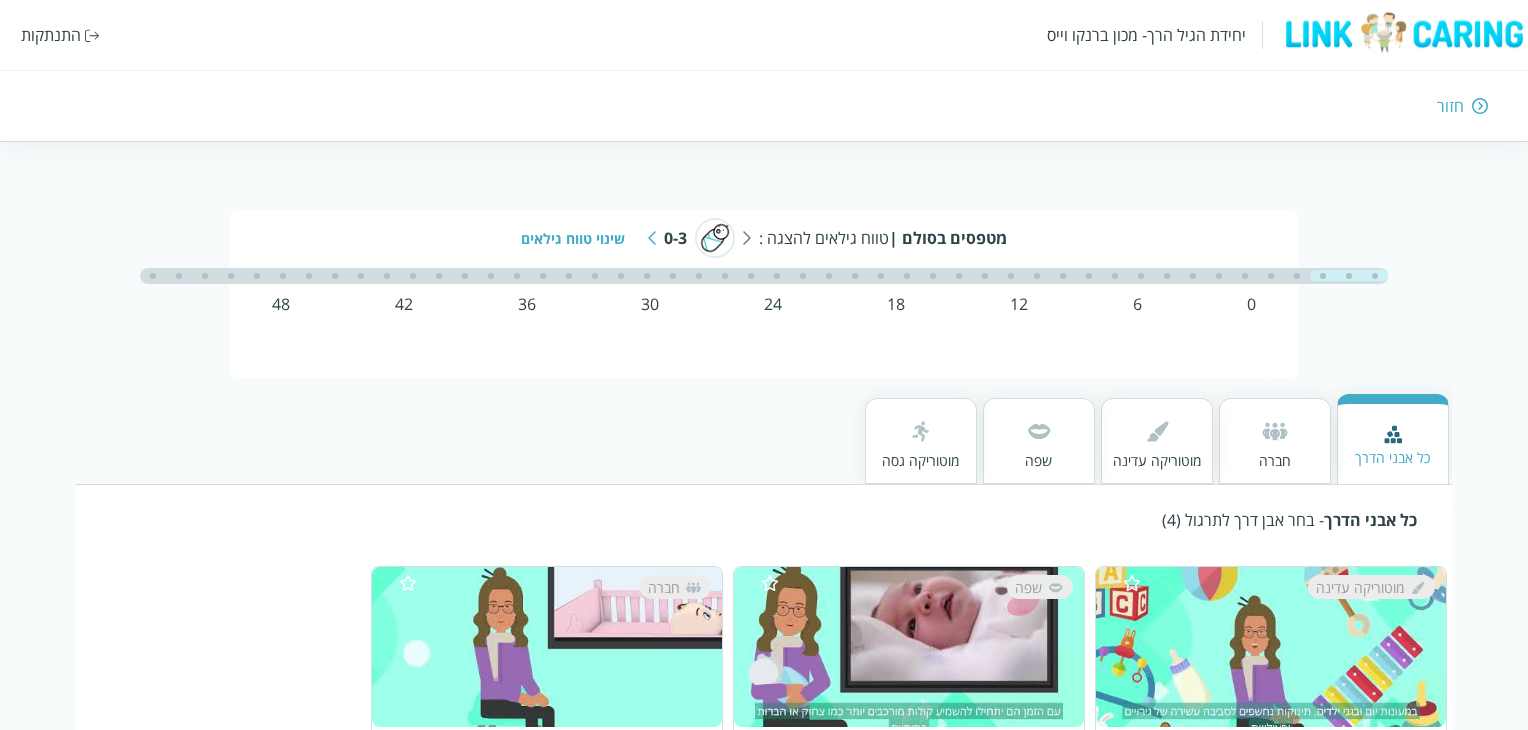 click at bounding box center (652, 238) 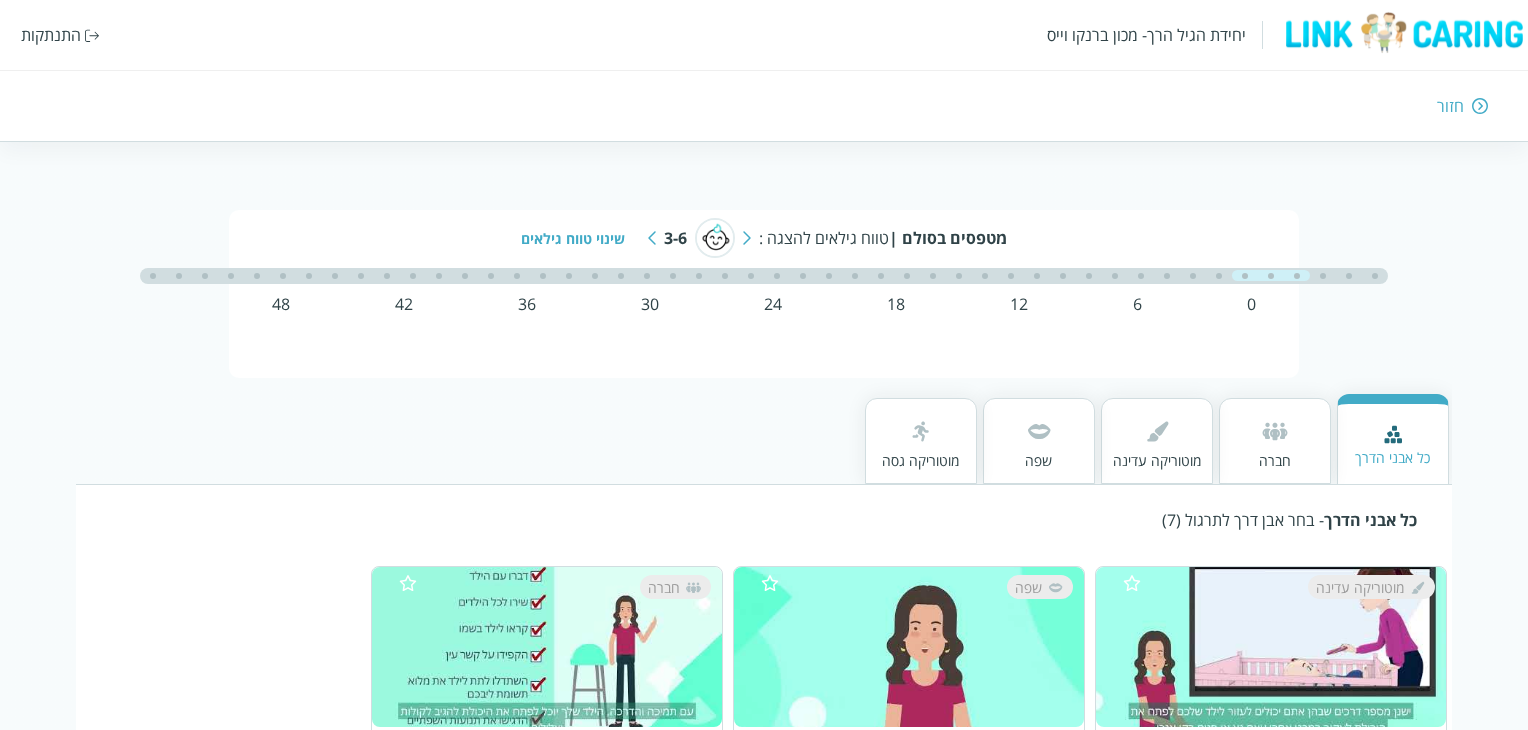 click on "שינוי טווח גילאים" at bounding box center (580, 238) 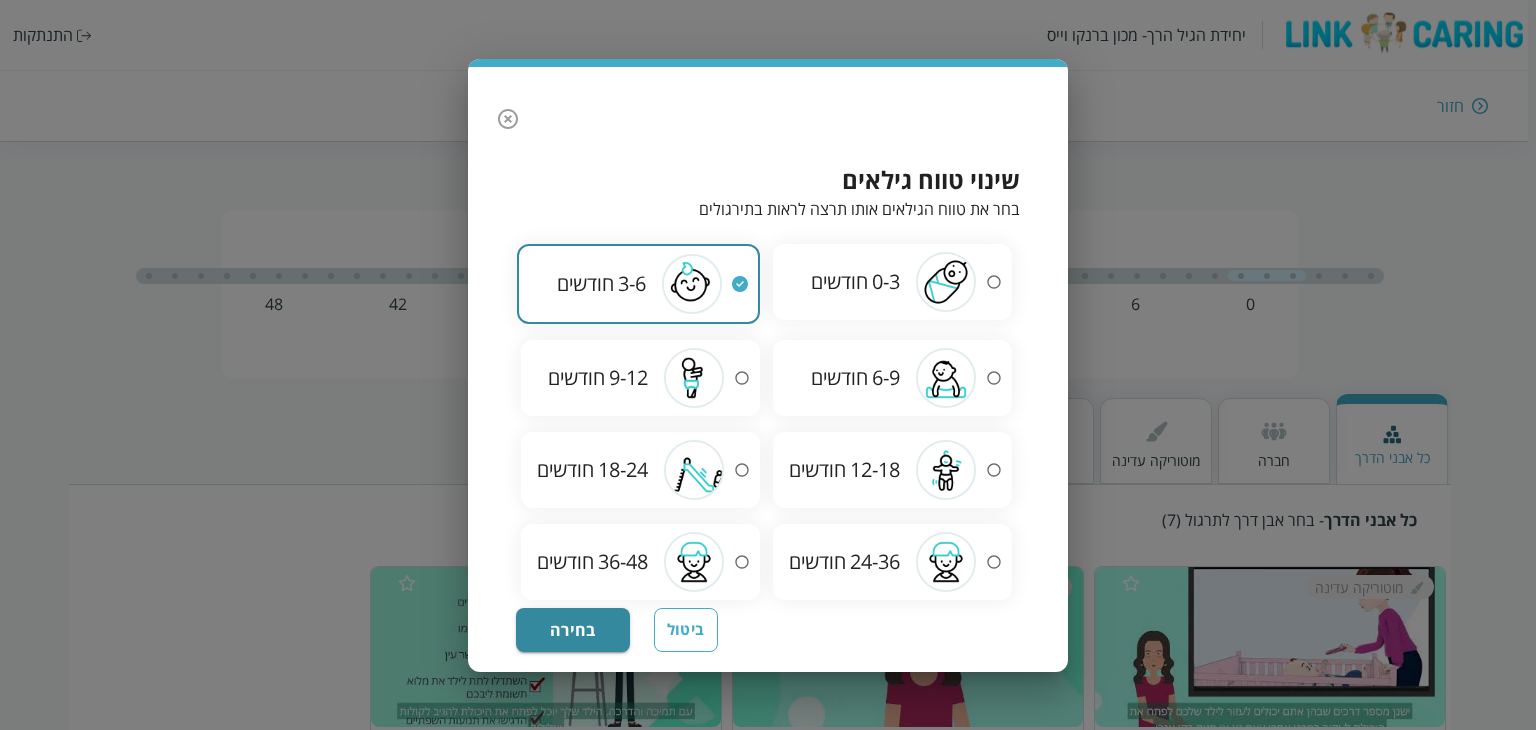 click on "חודשים" at bounding box center (839, 377) 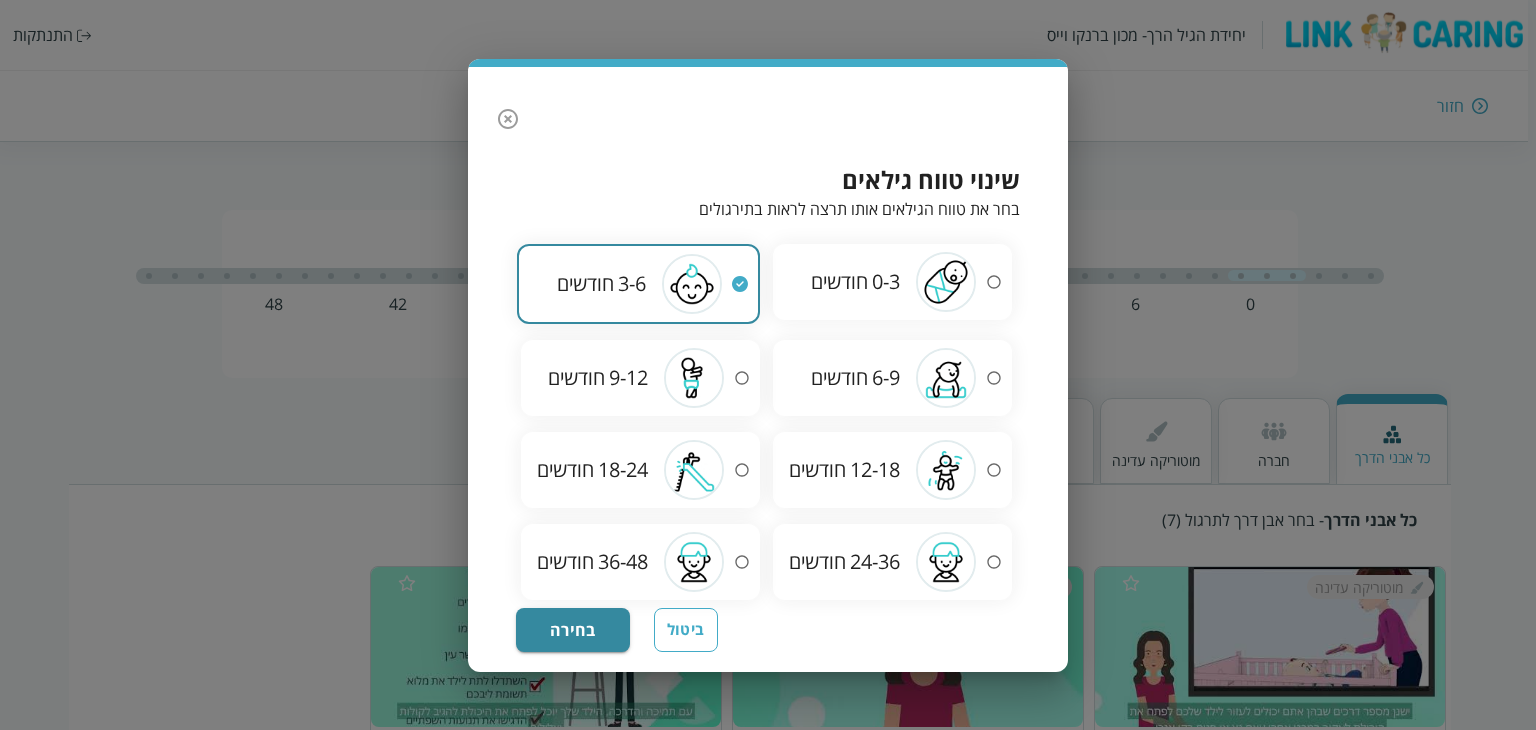 radio on "false" 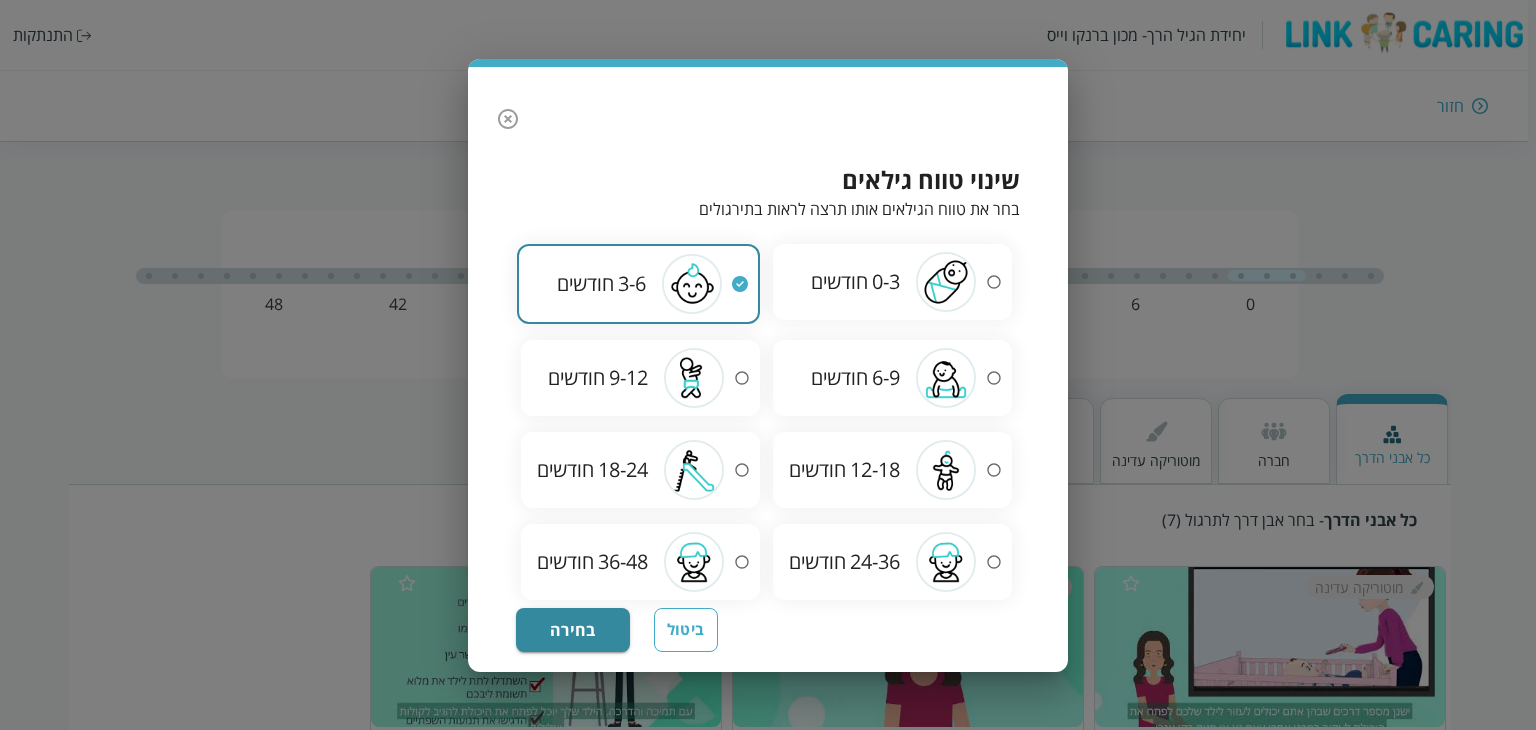 radio on "true" 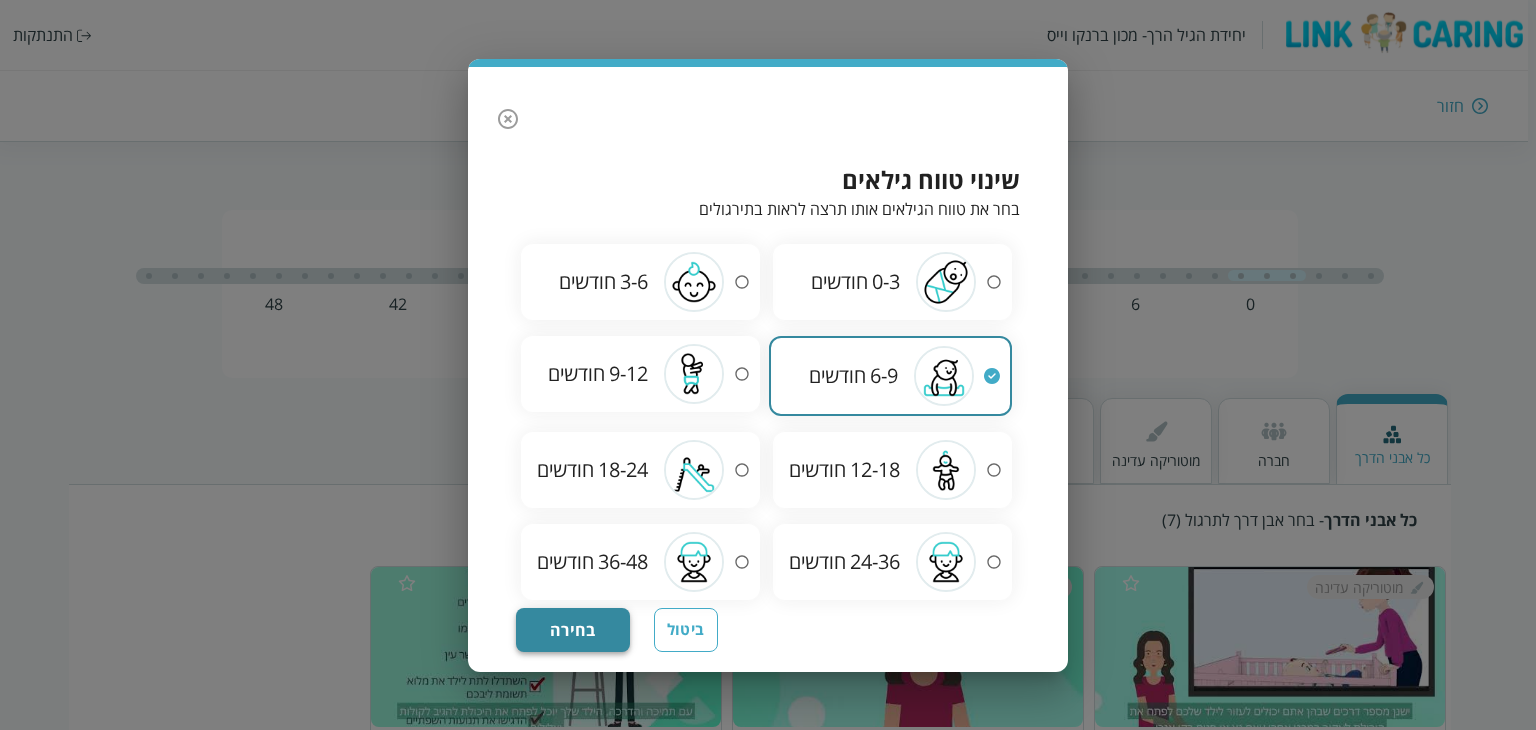 click on "בחירה" at bounding box center (573, 630) 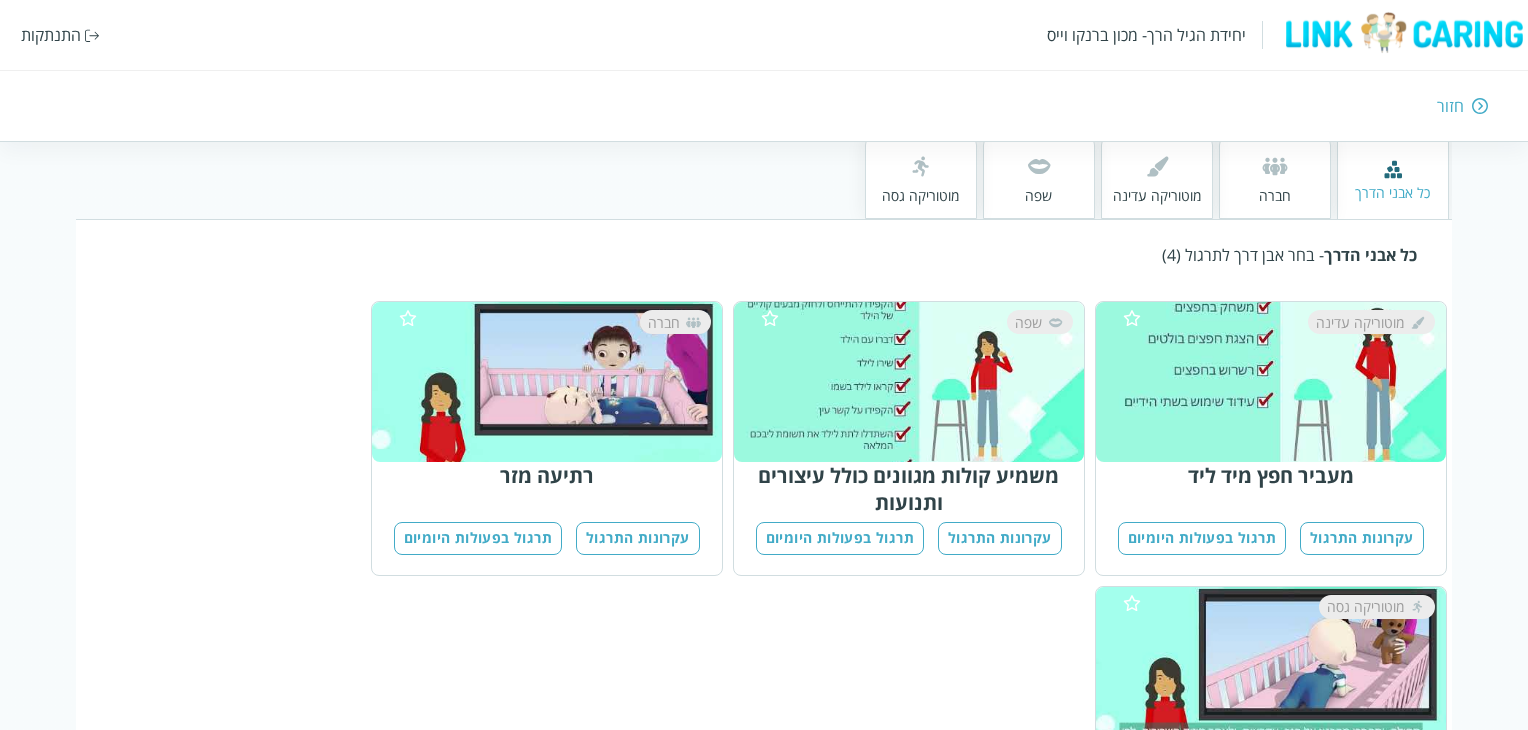 scroll, scrollTop: 300, scrollLeft: 0, axis: vertical 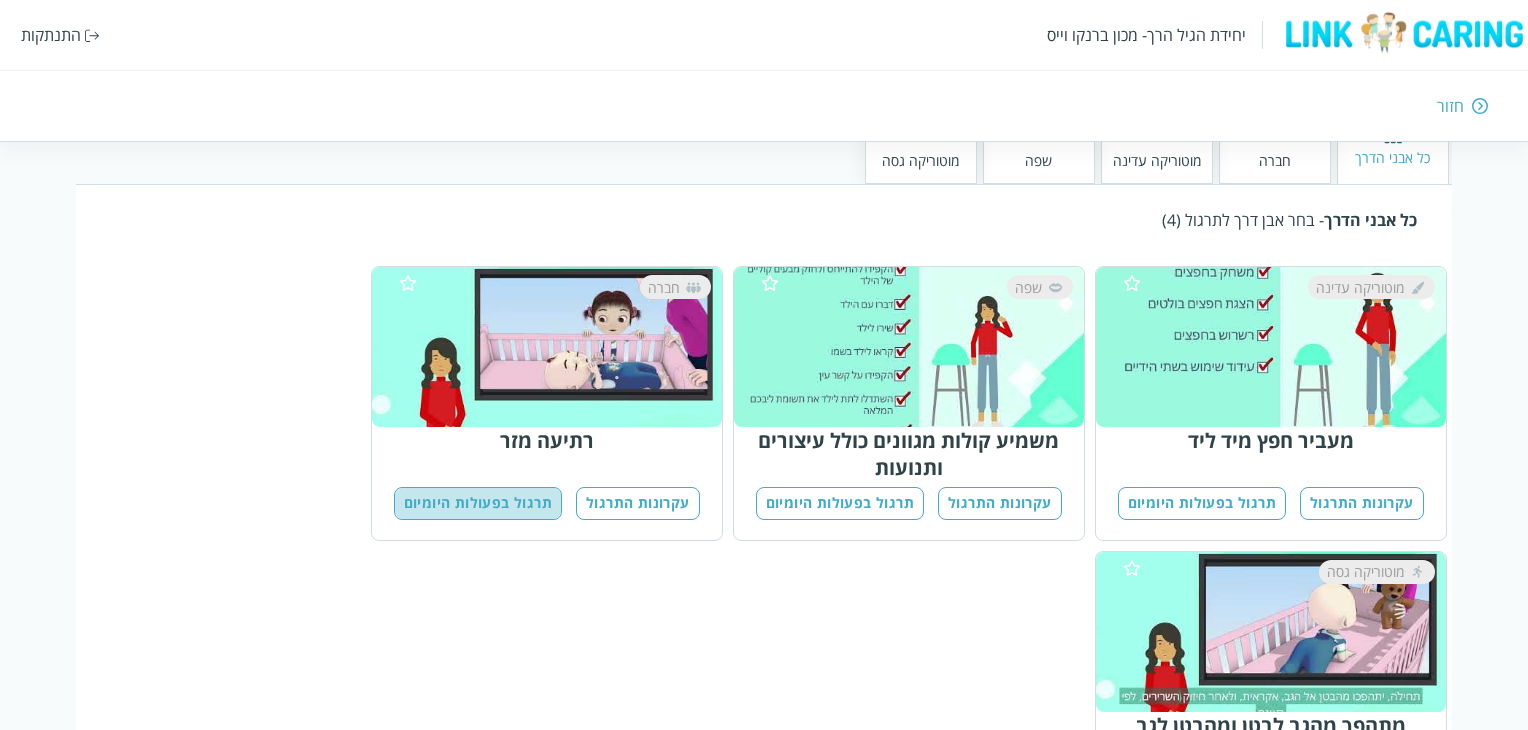 click on "תרגול בפעולות היומיום" at bounding box center [478, 503] 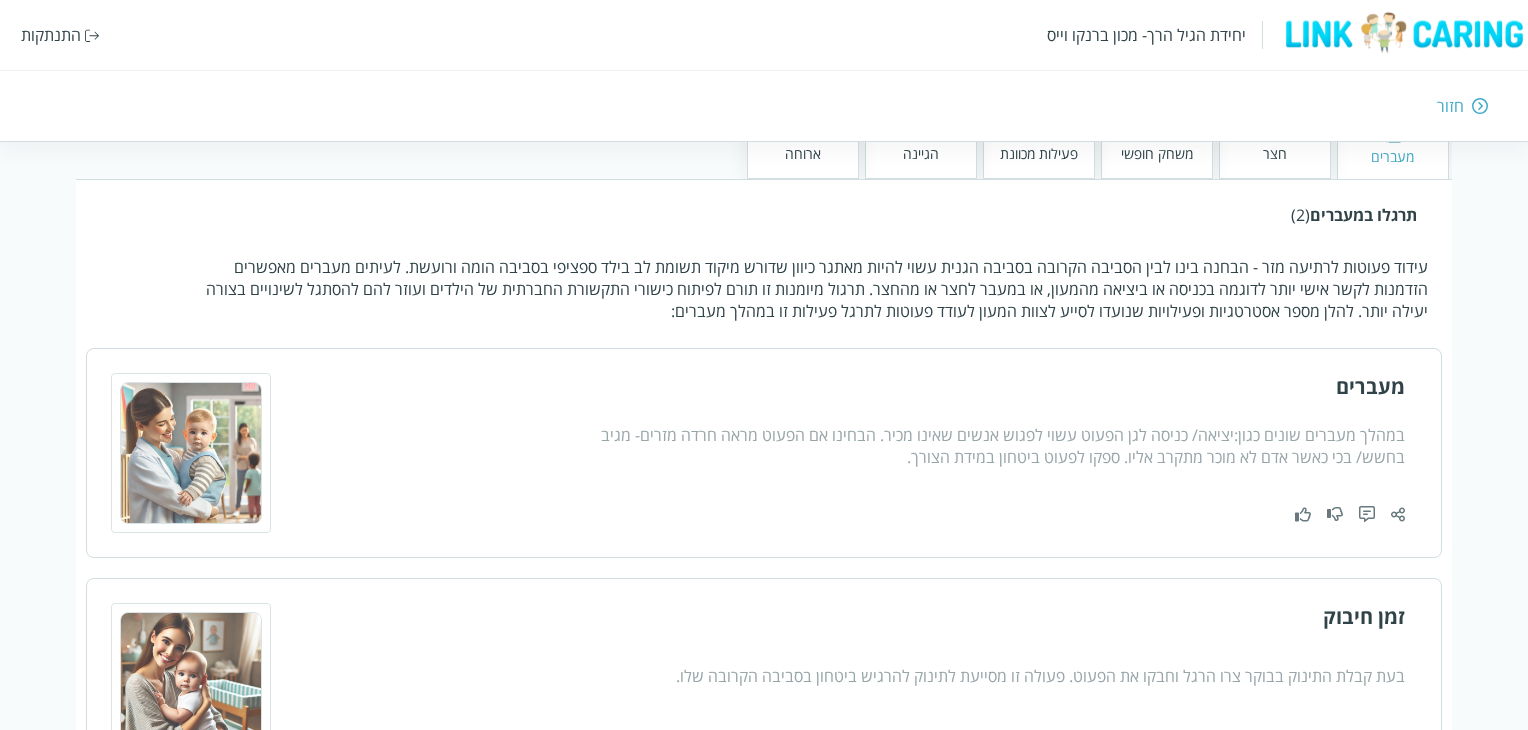 scroll, scrollTop: 500, scrollLeft: 0, axis: vertical 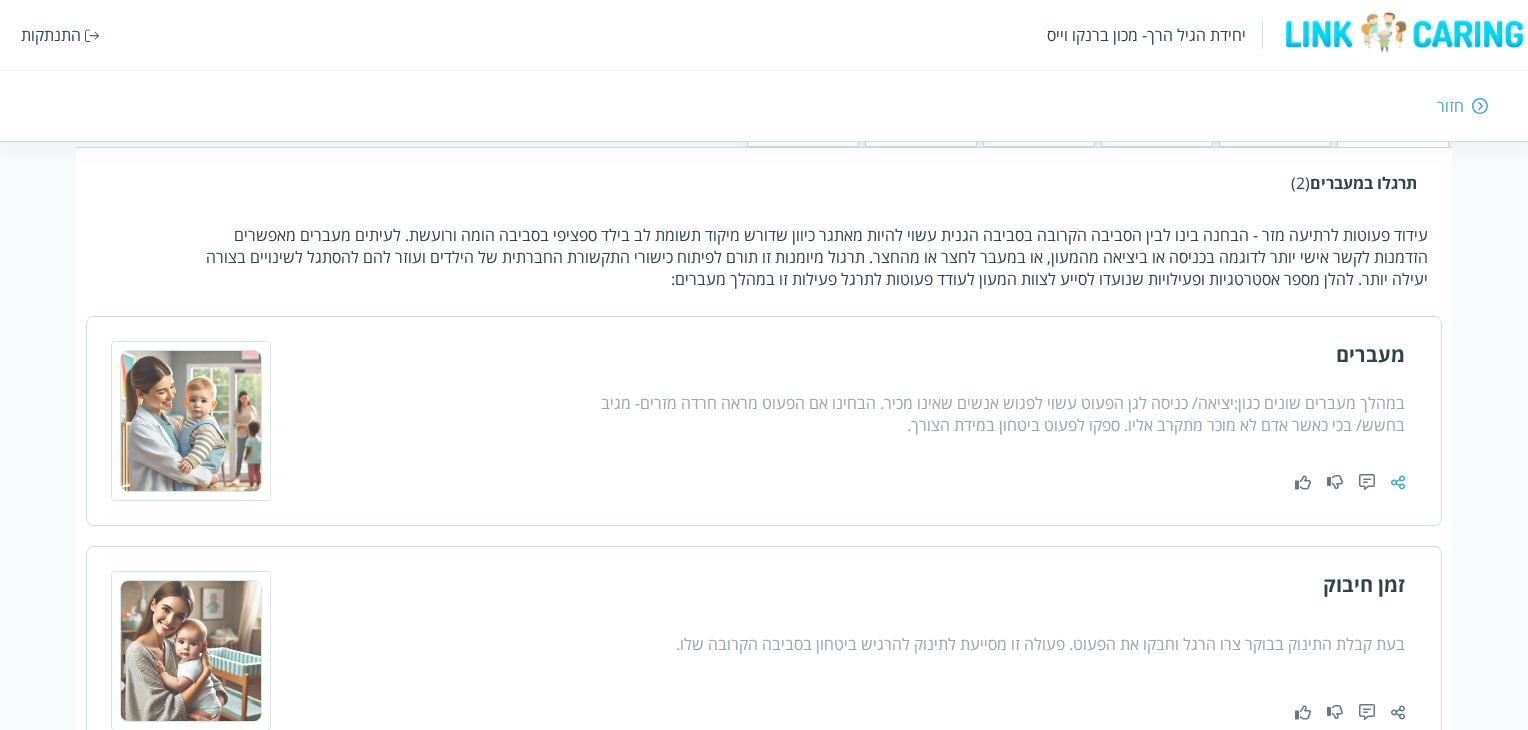 click at bounding box center (1398, 482) 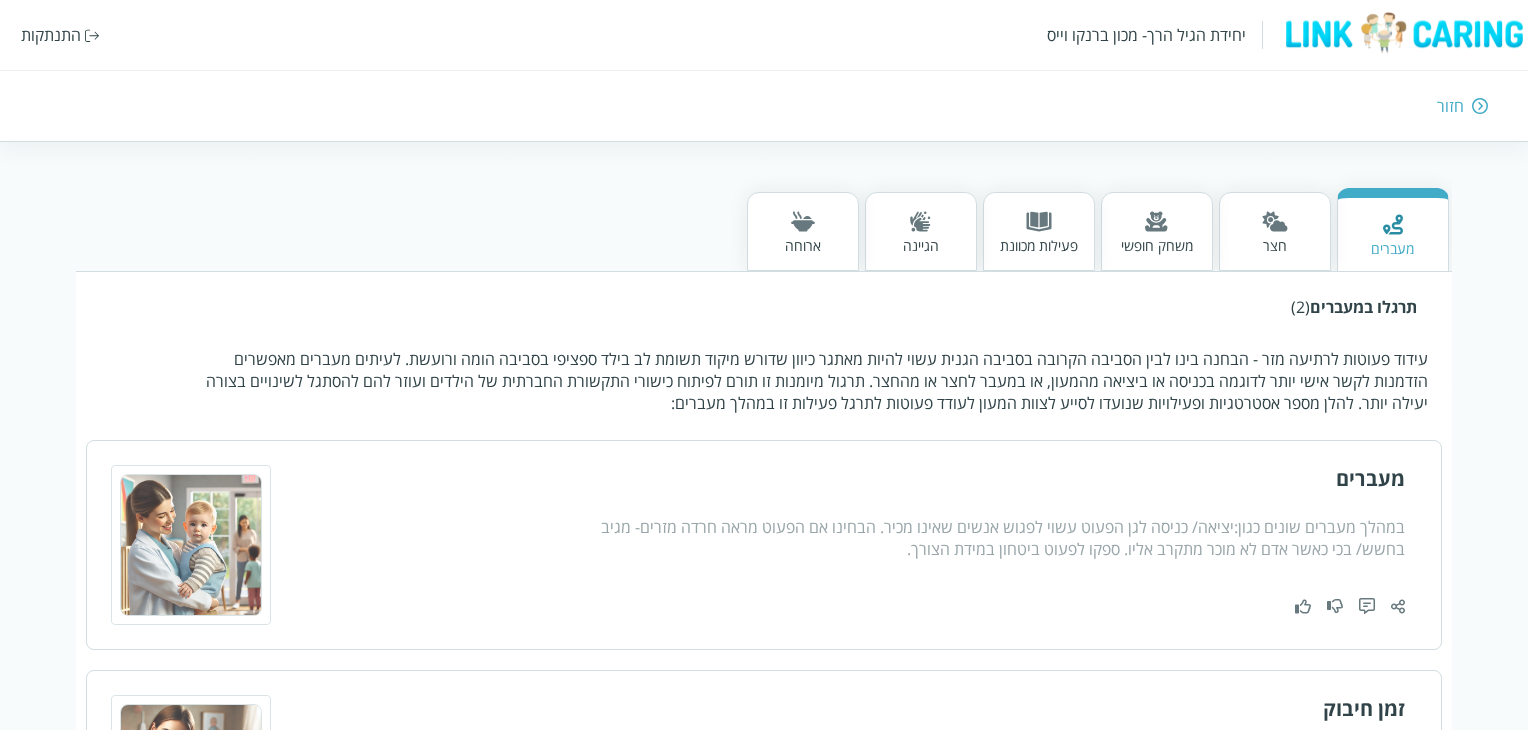 scroll, scrollTop: 500, scrollLeft: 0, axis: vertical 